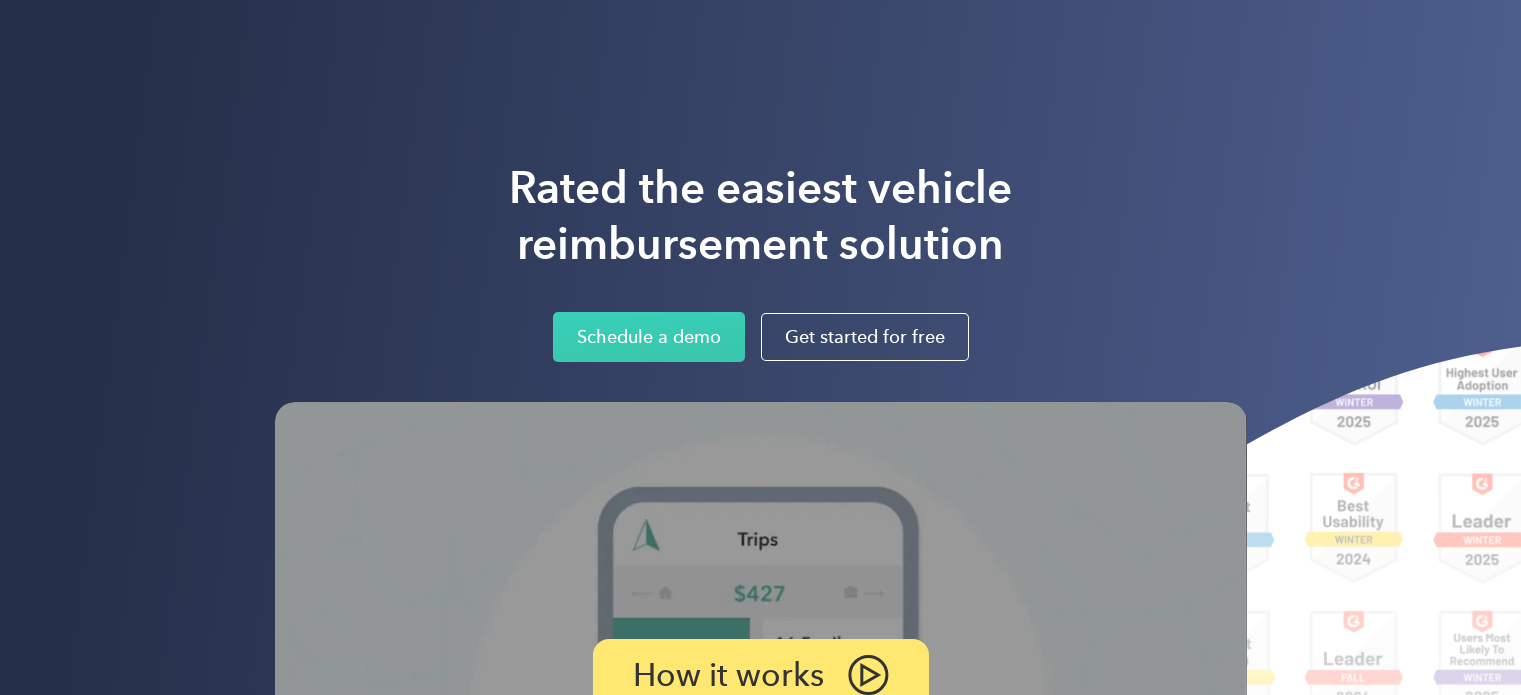 scroll, scrollTop: 0, scrollLeft: 0, axis: both 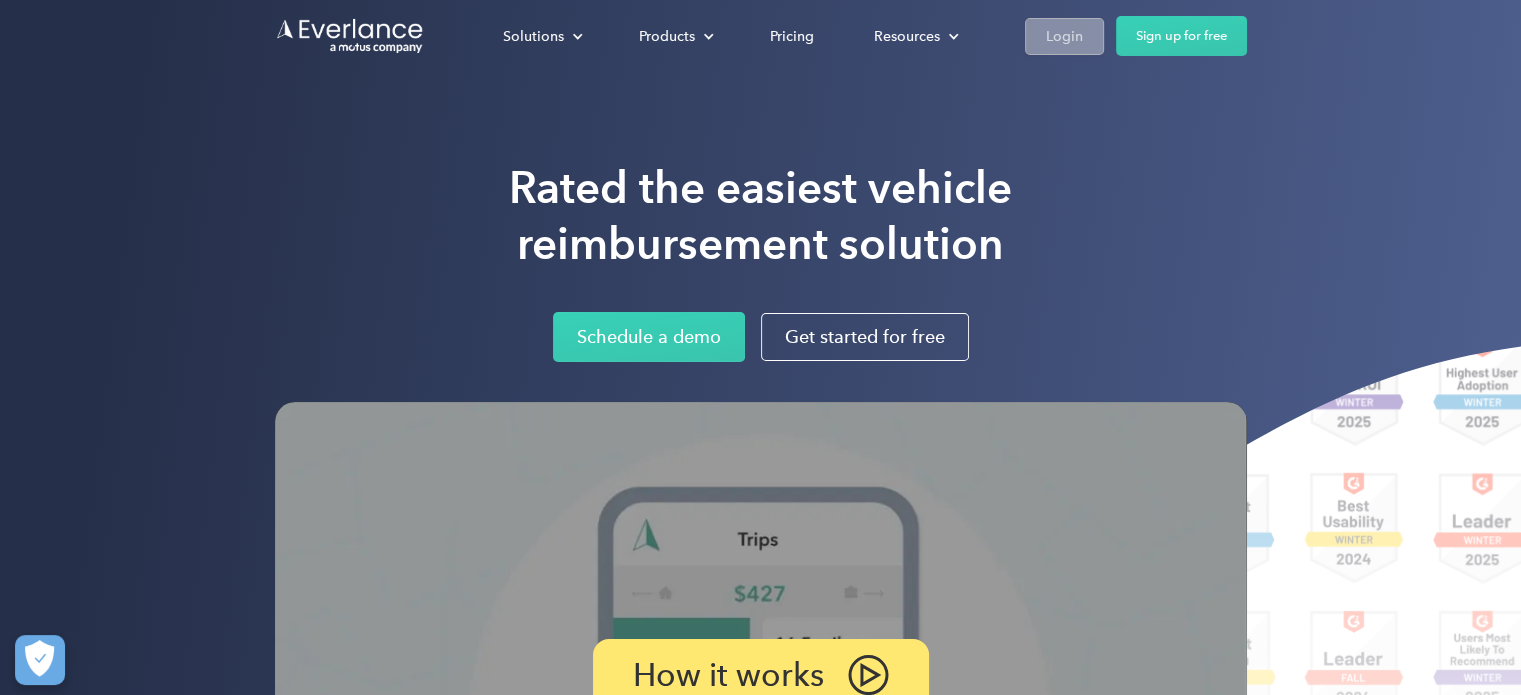 click on "Login" at bounding box center (1064, 36) 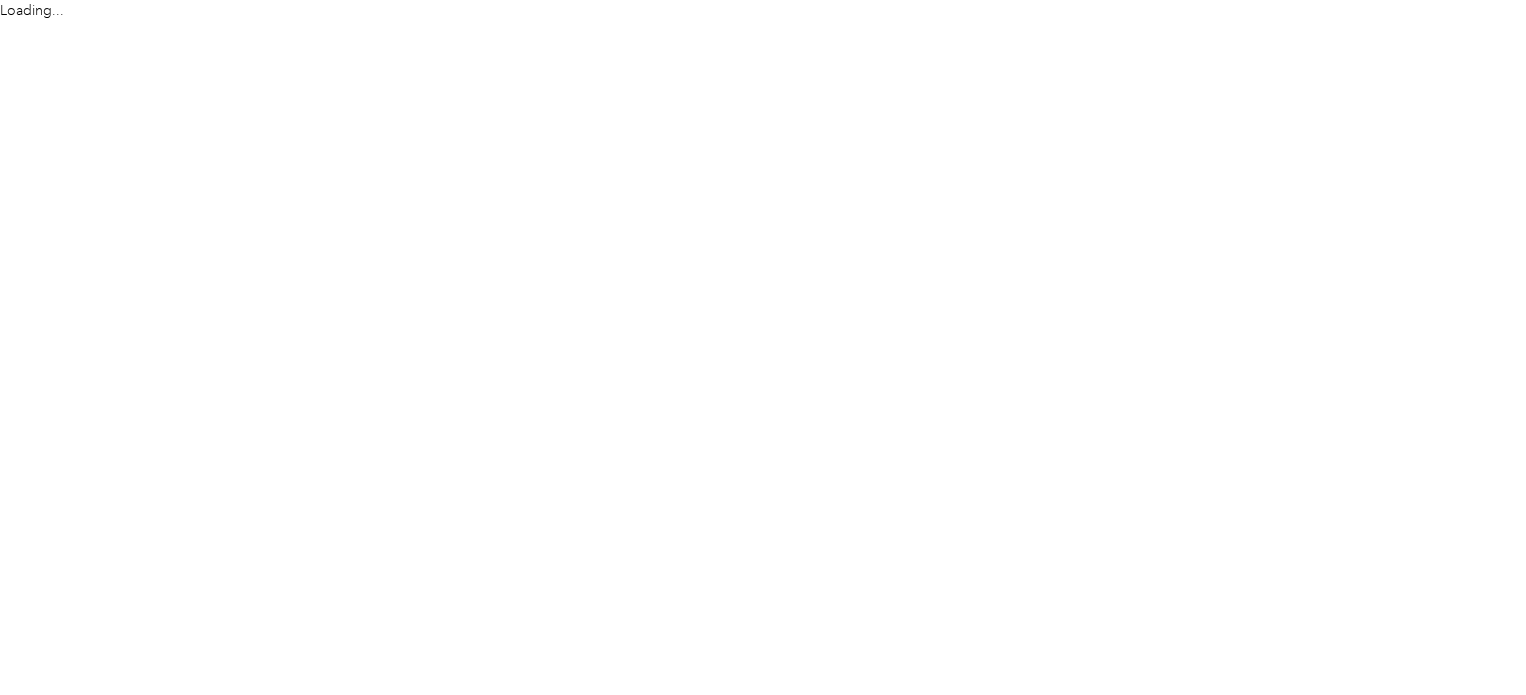 scroll, scrollTop: 0, scrollLeft: 0, axis: both 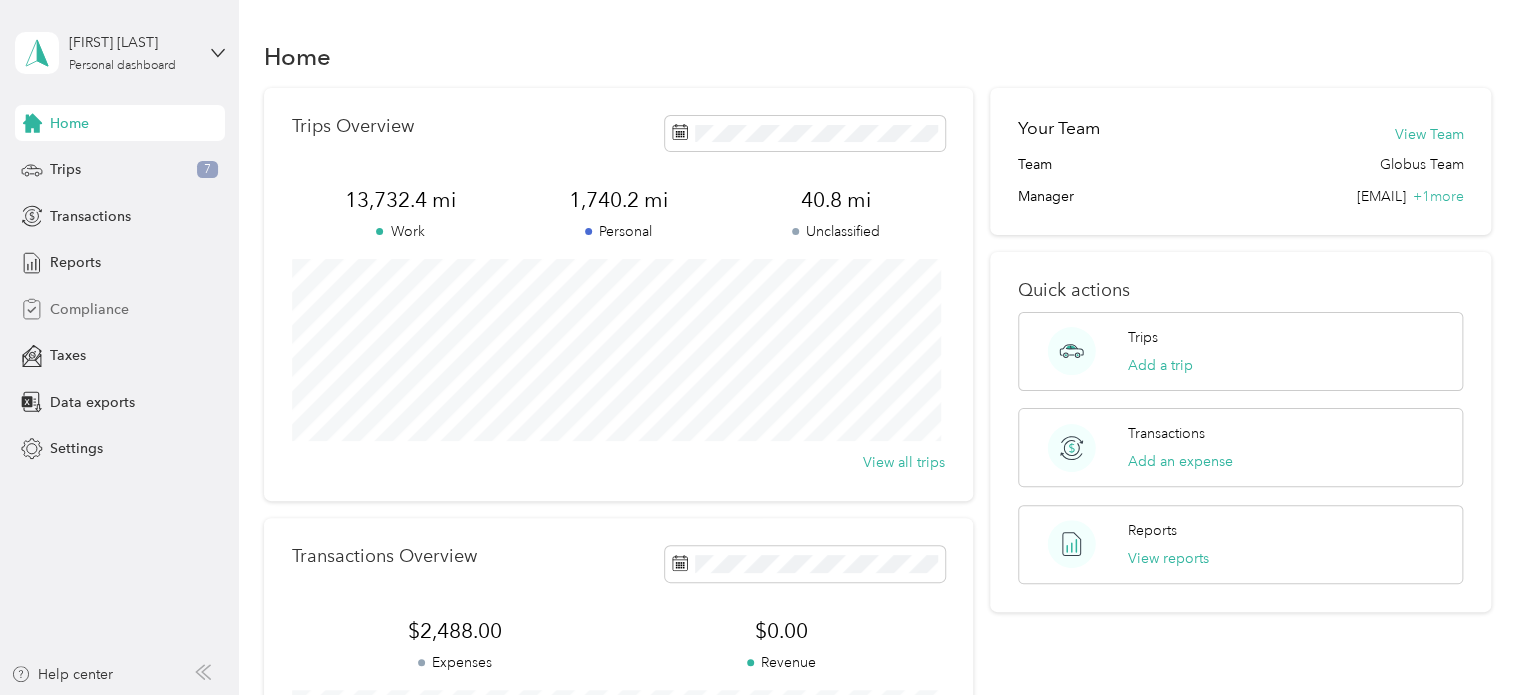 click on "Compliance" at bounding box center [89, 309] 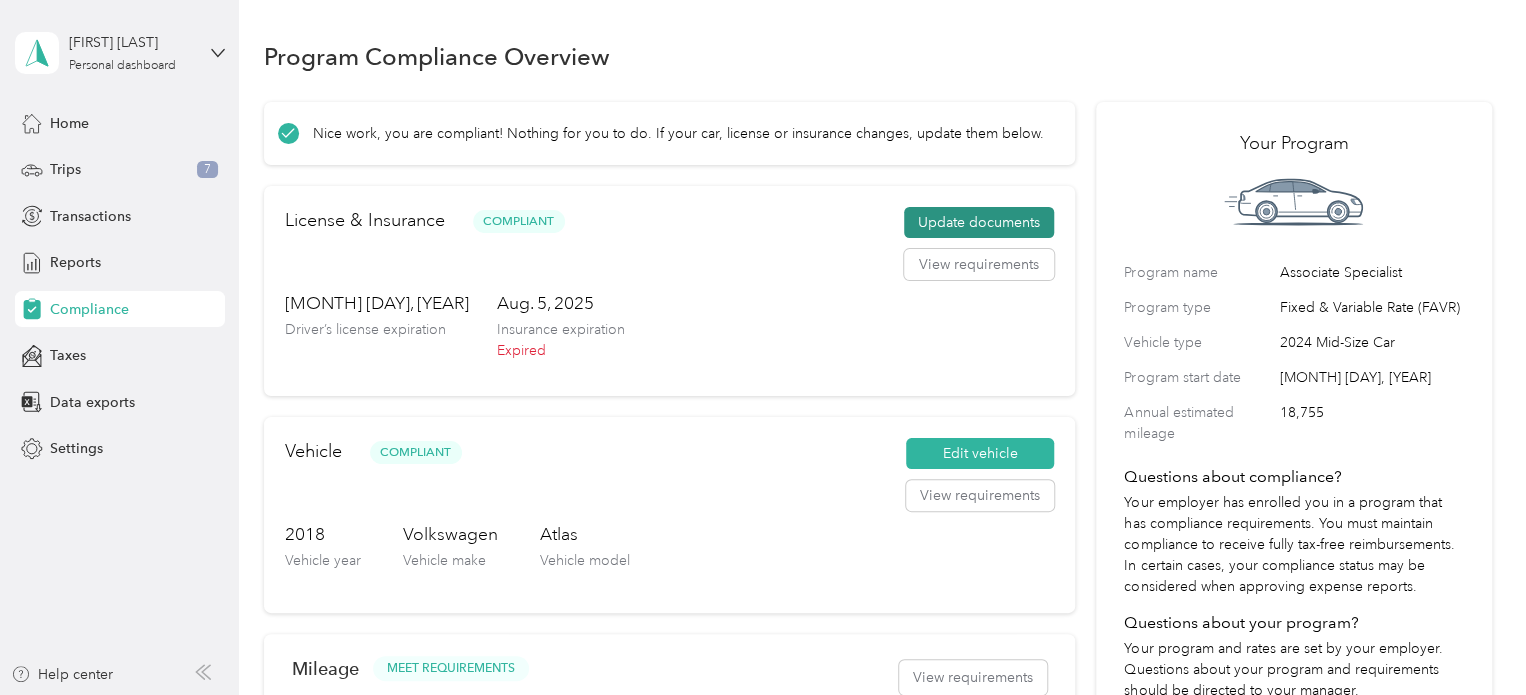click on "Update documents" at bounding box center [979, 223] 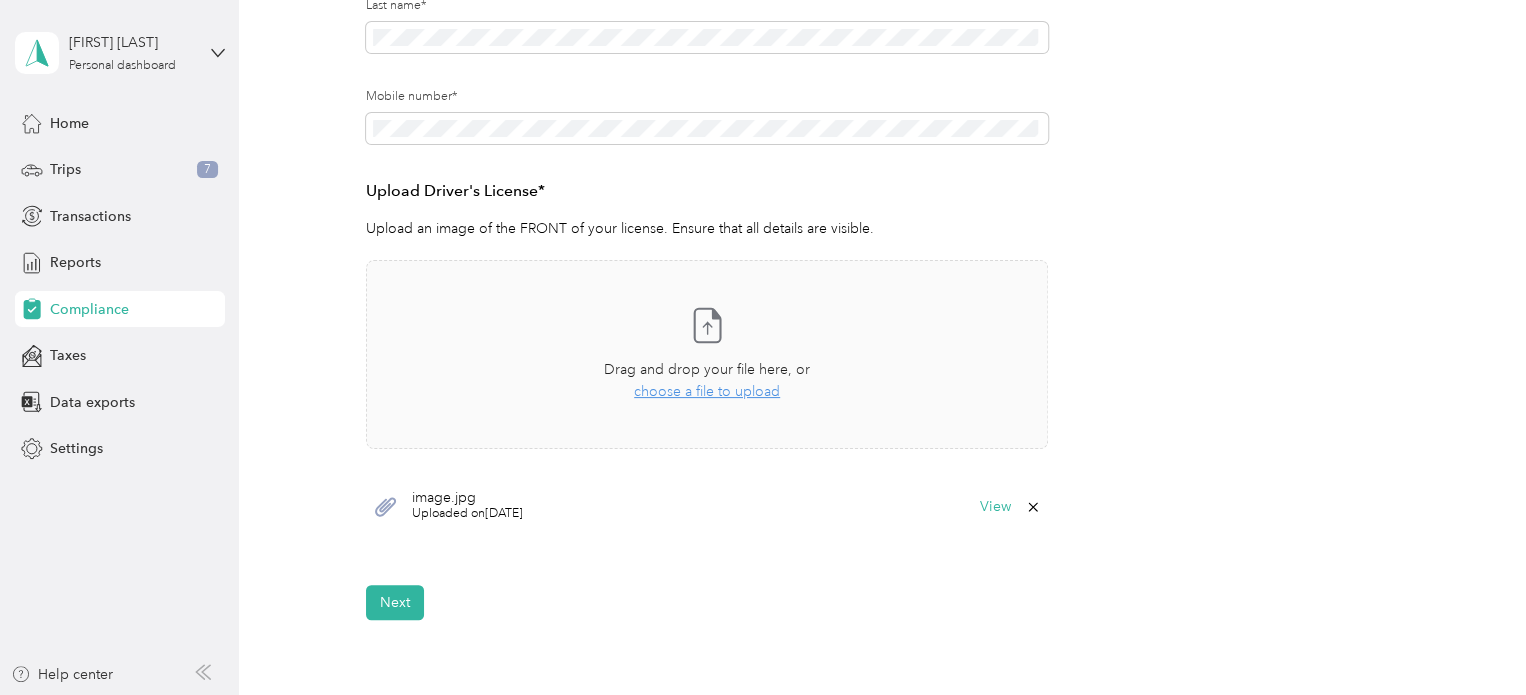 scroll, scrollTop: 406, scrollLeft: 0, axis: vertical 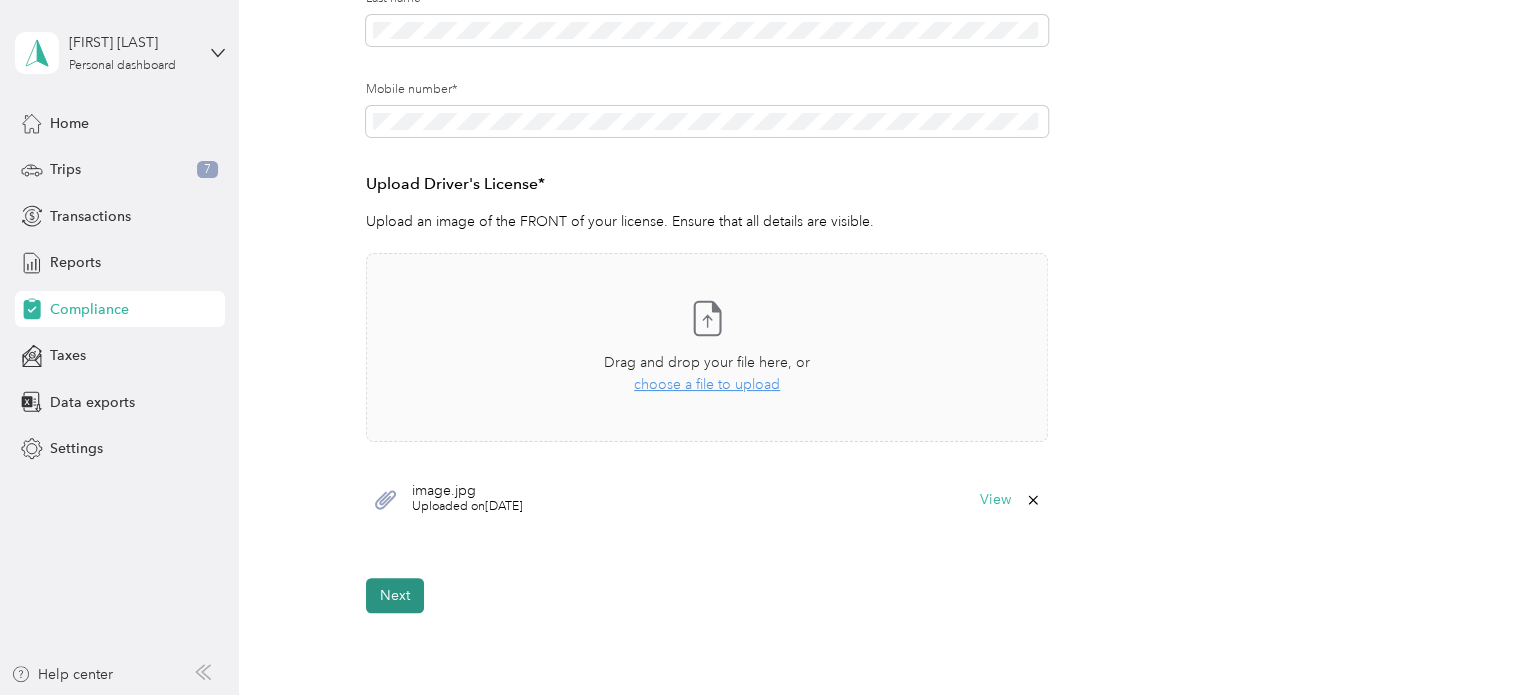 click on "Next" at bounding box center [395, 595] 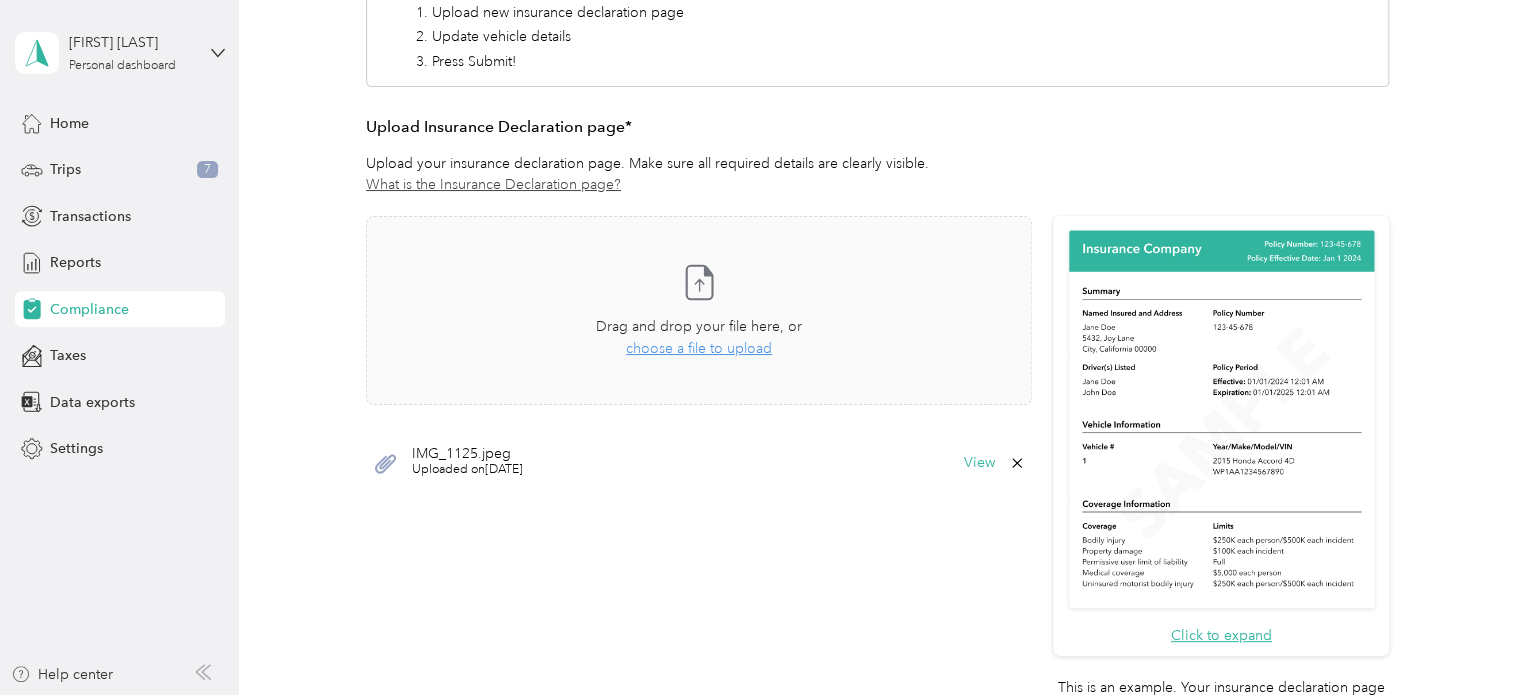 scroll, scrollTop: 416, scrollLeft: 0, axis: vertical 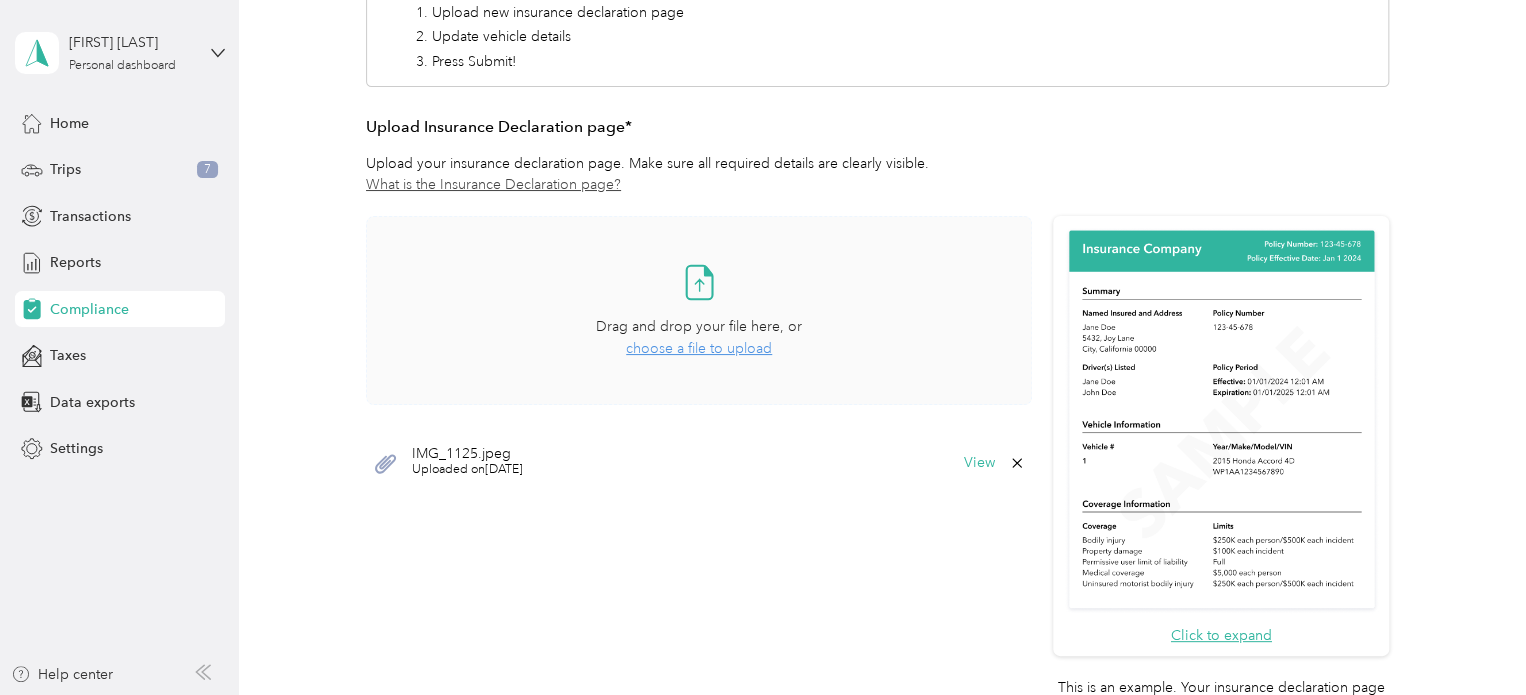 click on "choose a file to upload" at bounding box center (699, 348) 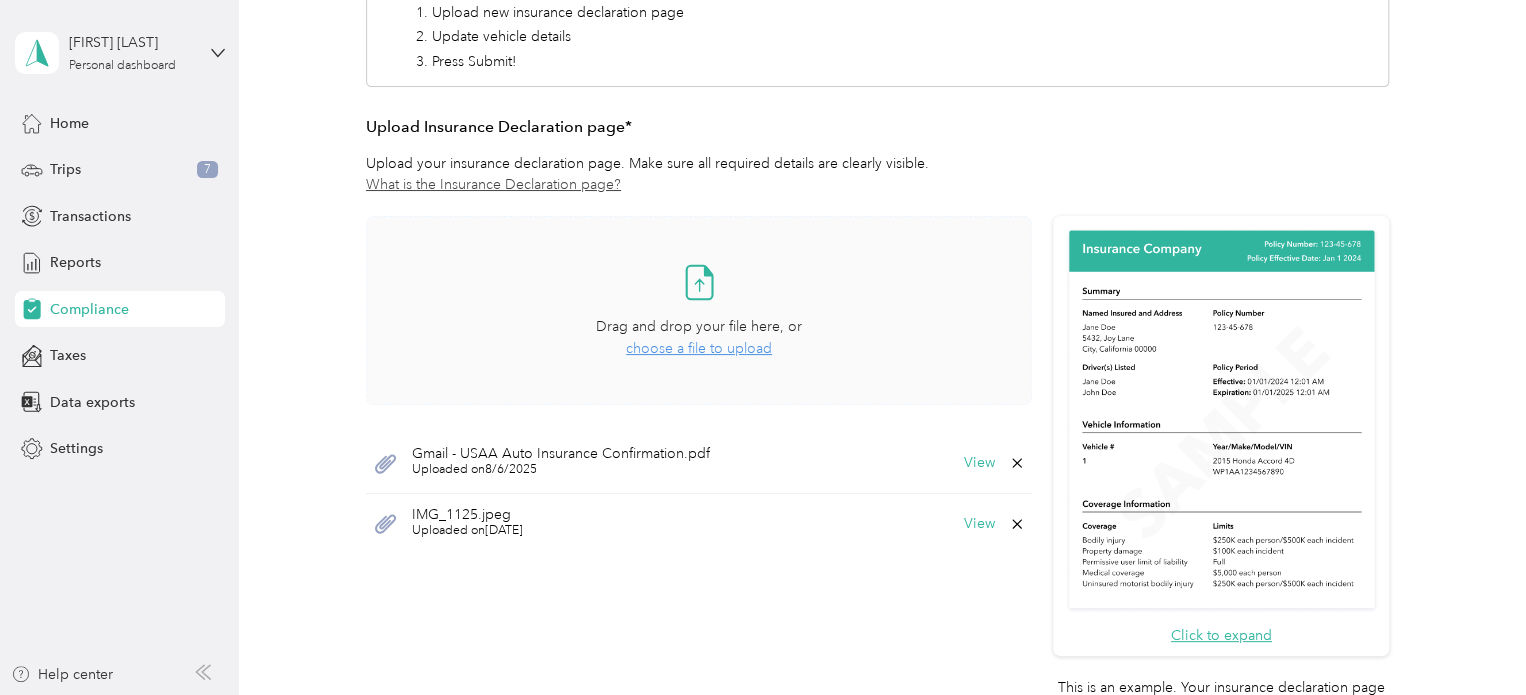 click 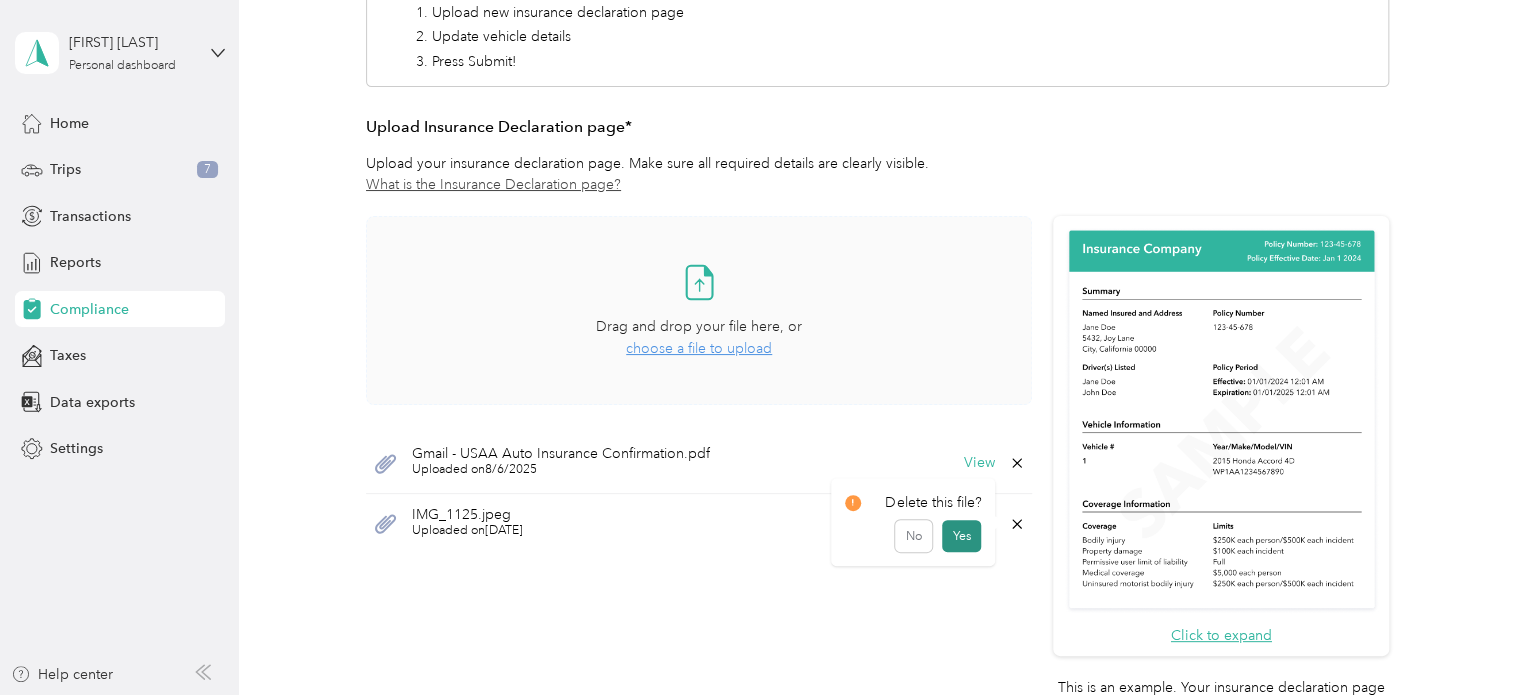 click on "Yes" at bounding box center (961, 536) 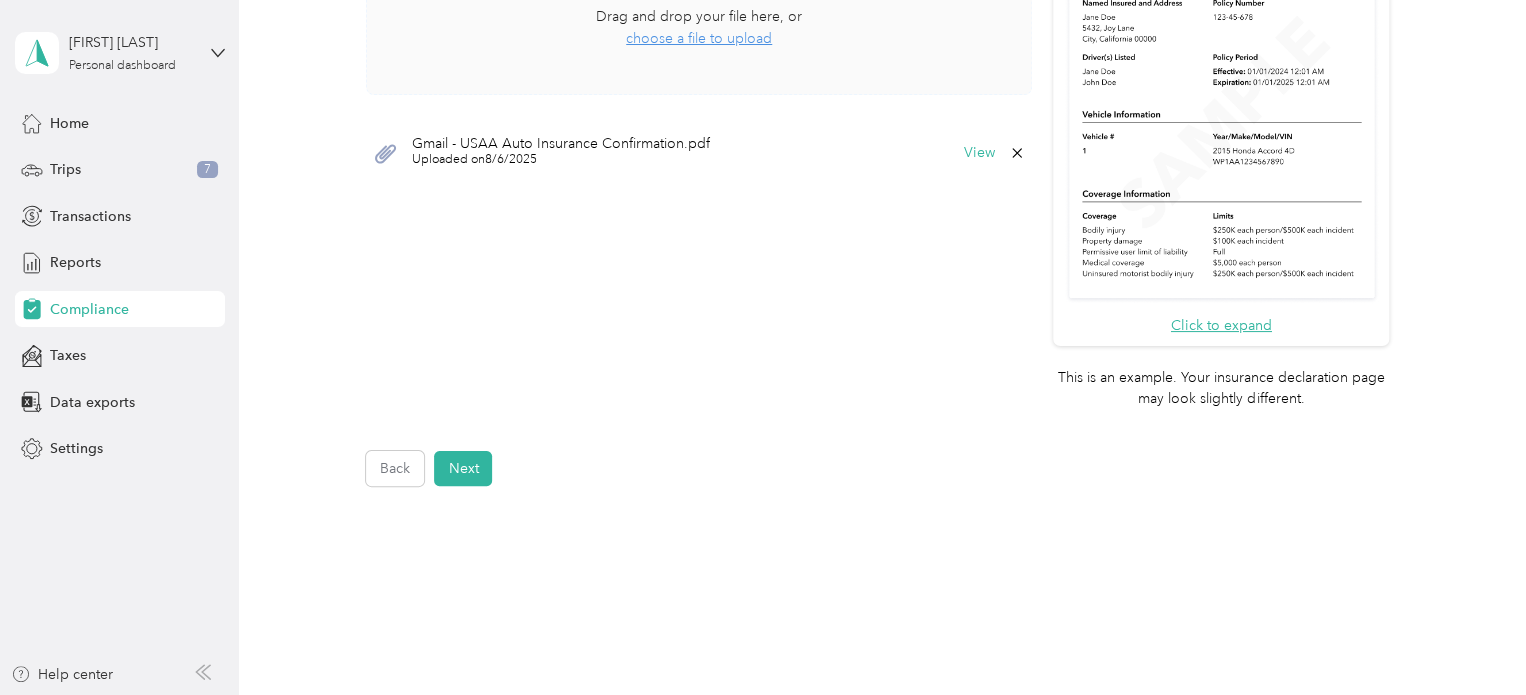scroll, scrollTop: 807, scrollLeft: 0, axis: vertical 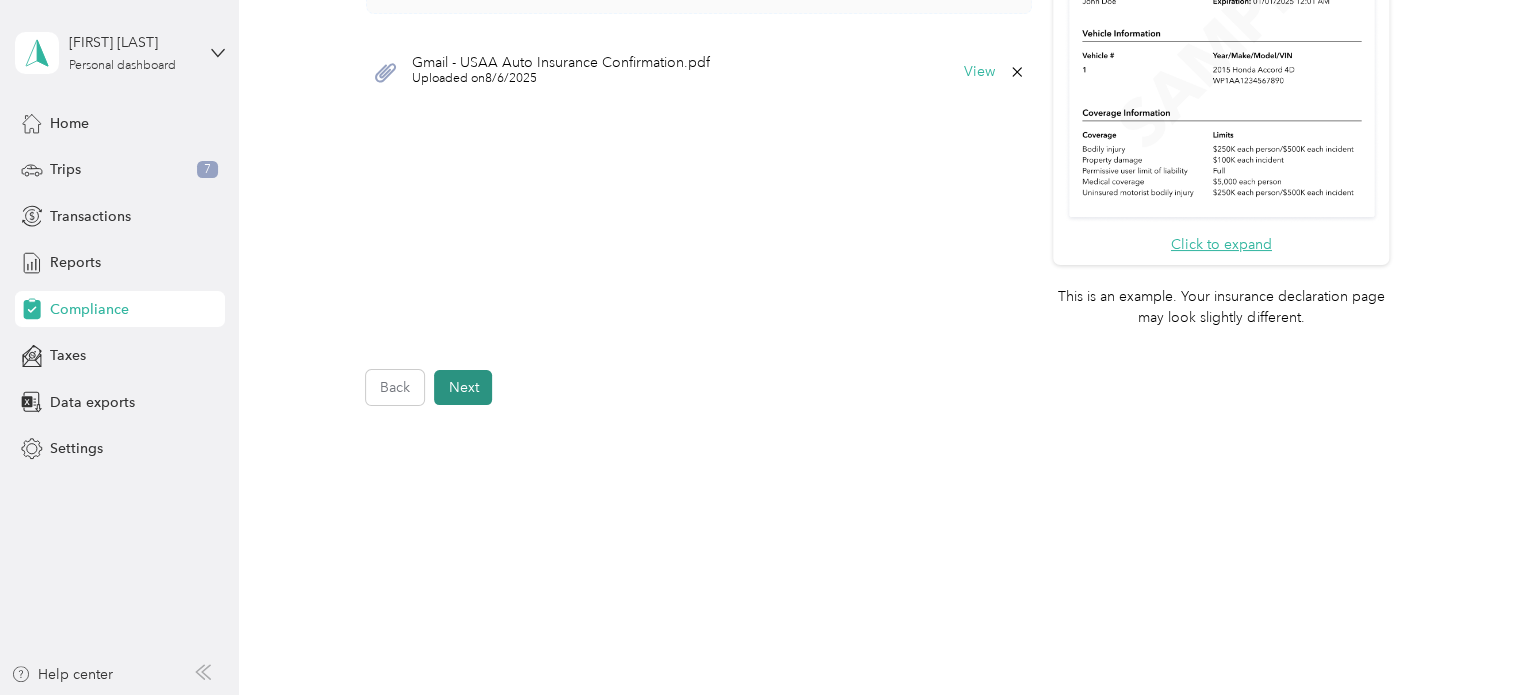 click on "Next" at bounding box center (463, 387) 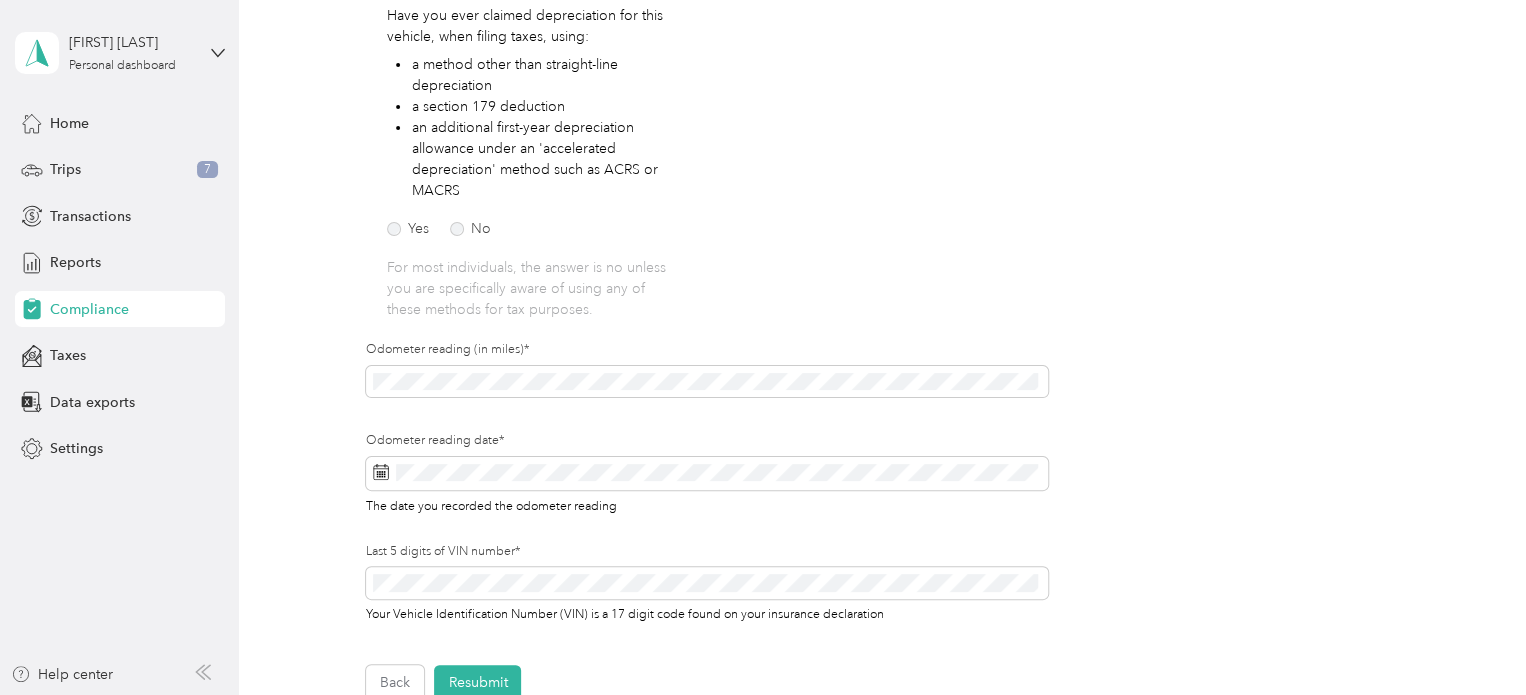 scroll, scrollTop: 0, scrollLeft: 0, axis: both 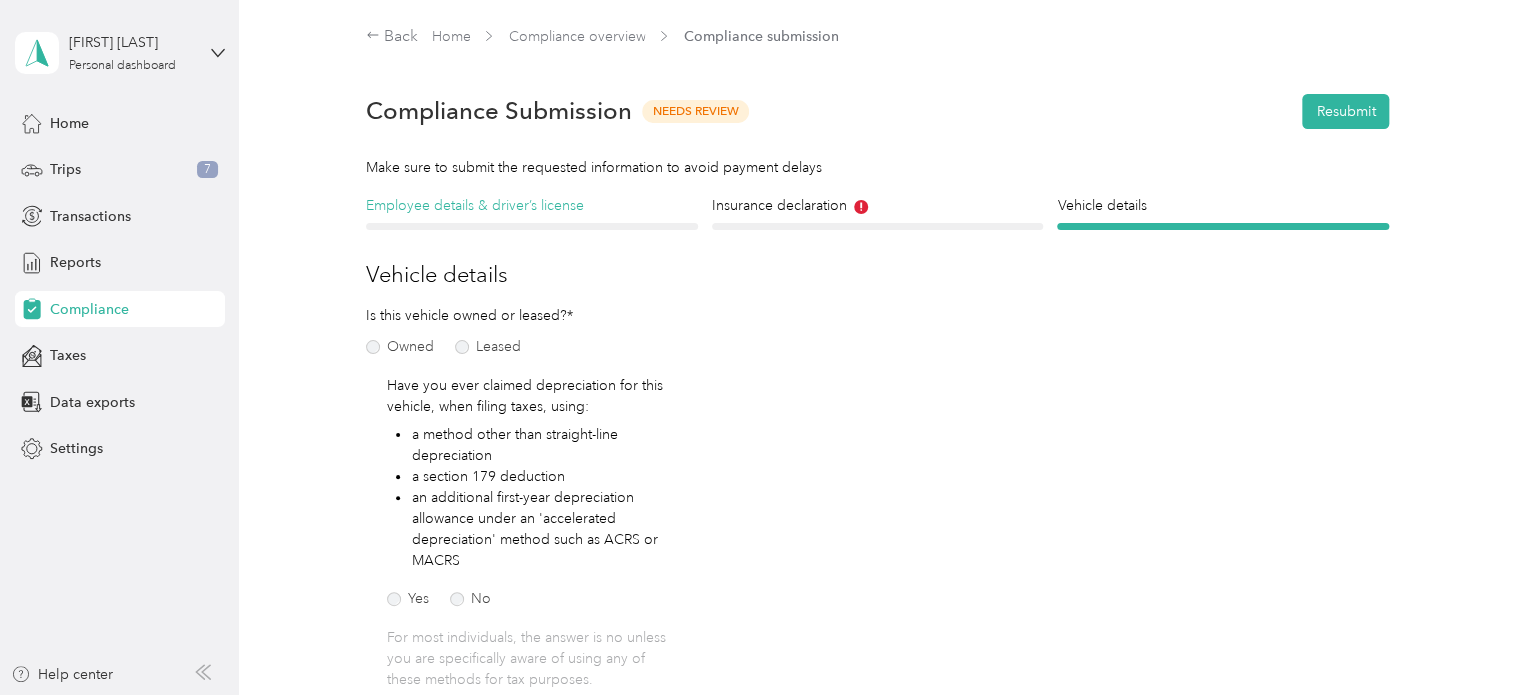 click on "Employee details & driver’s license" at bounding box center [532, 205] 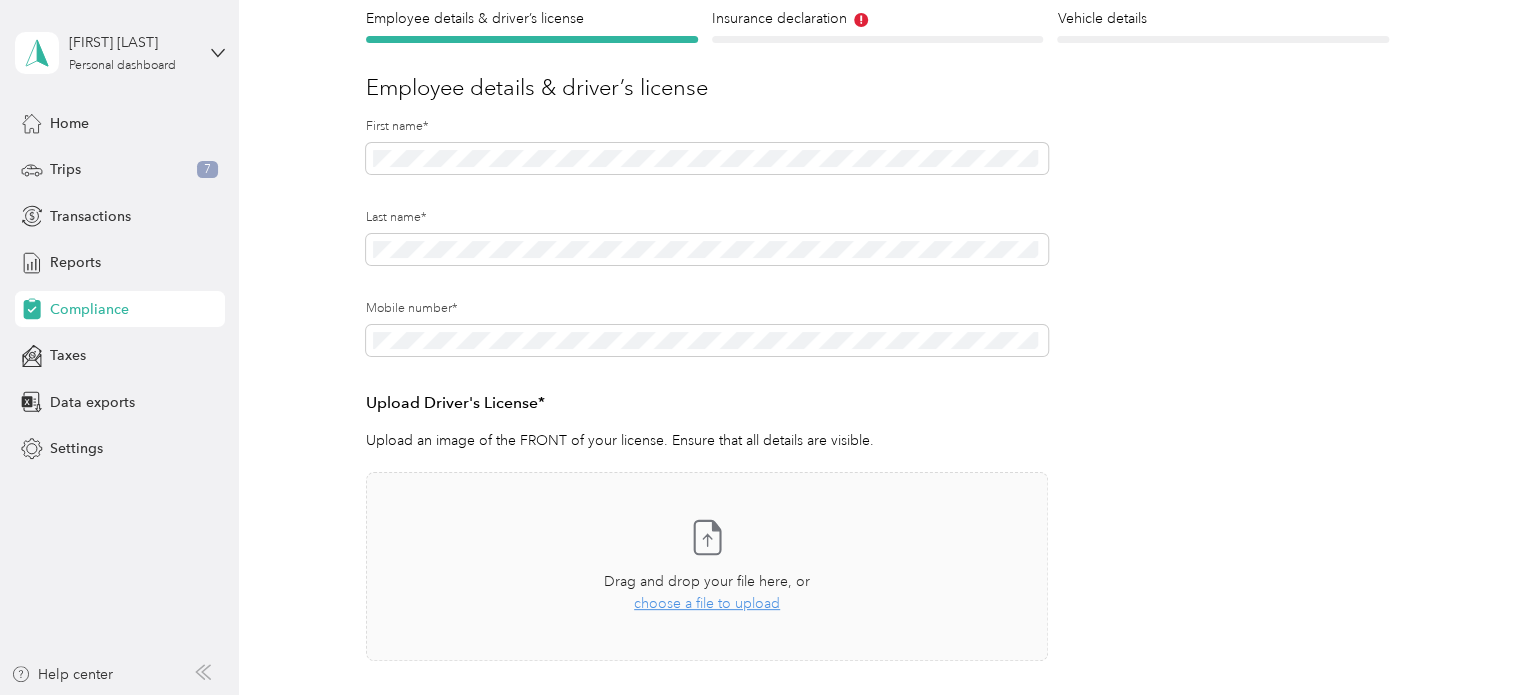 scroll, scrollTop: 0, scrollLeft: 0, axis: both 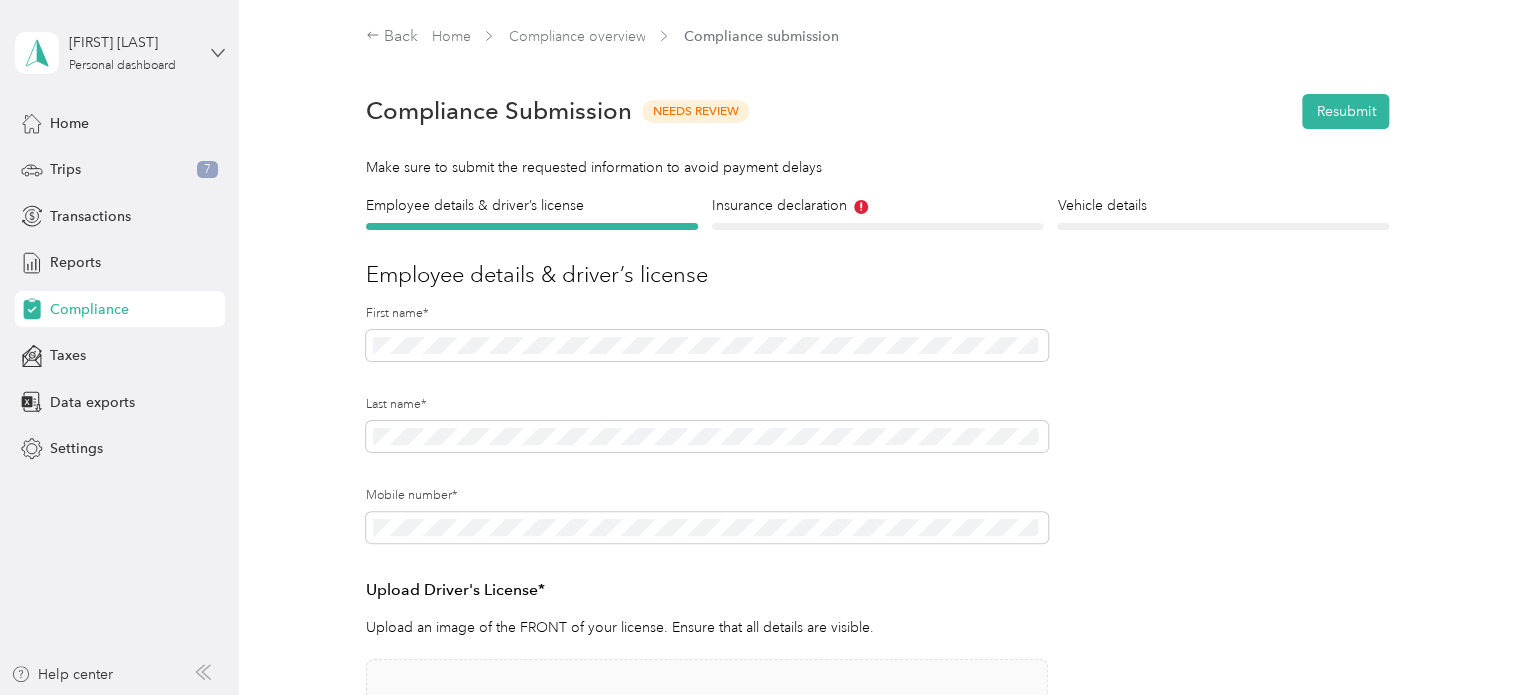 click 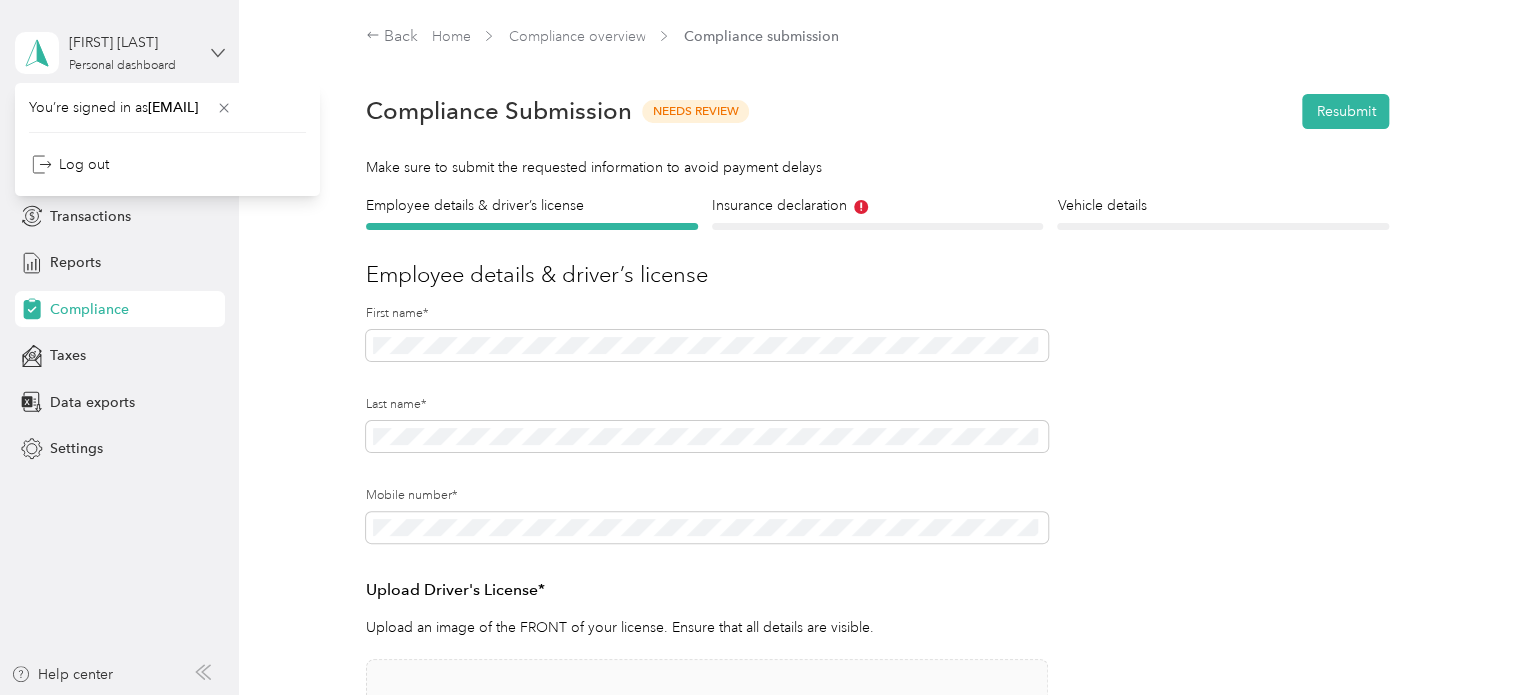 click 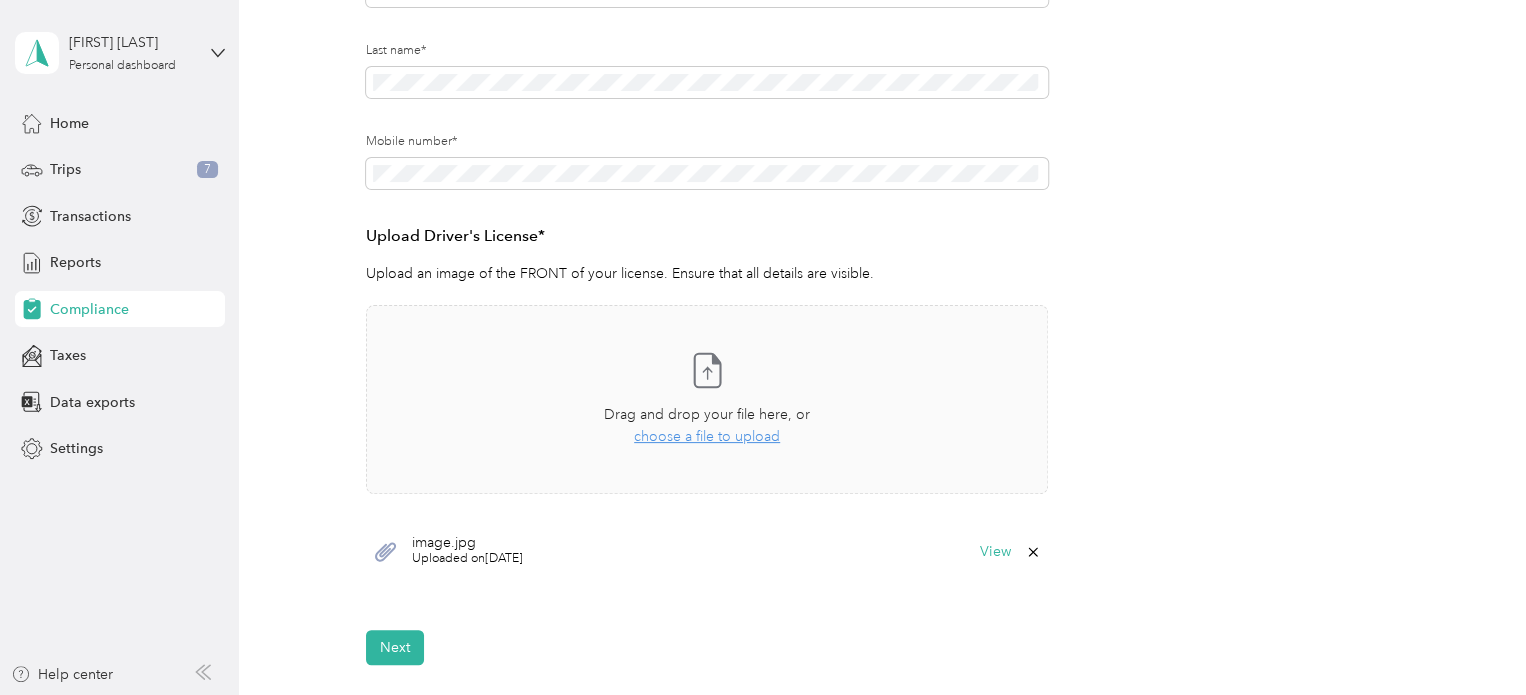 scroll, scrollTop: 0, scrollLeft: 0, axis: both 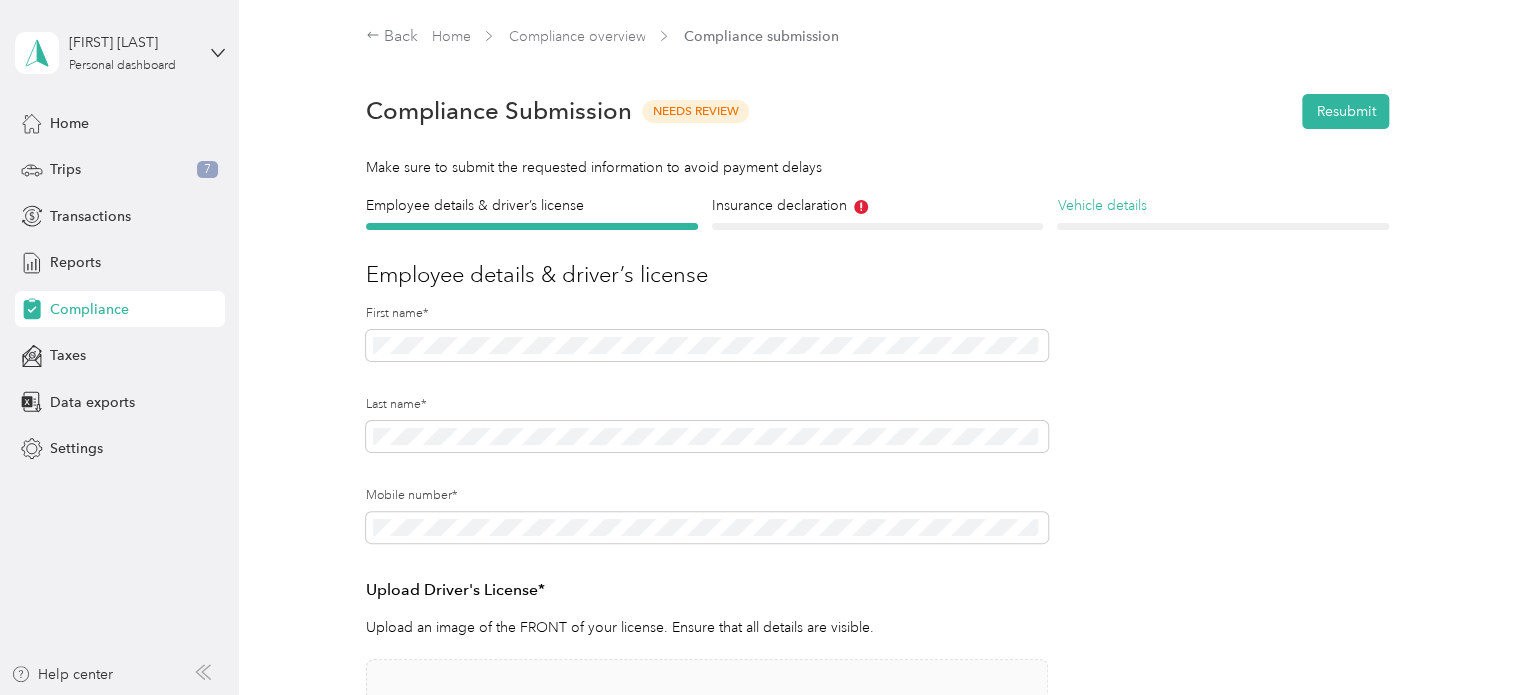 click on "Vehicle details" at bounding box center [1223, 205] 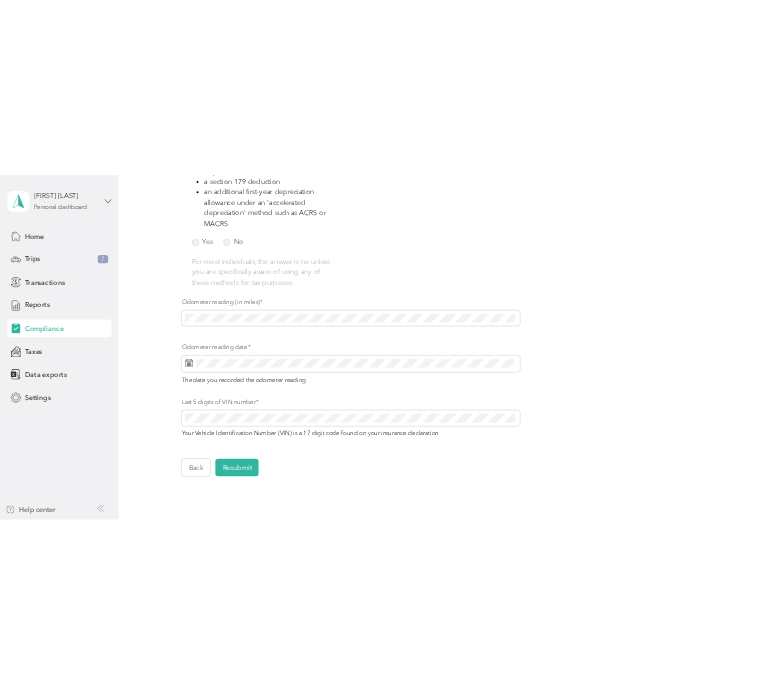 scroll, scrollTop: 462, scrollLeft: 0, axis: vertical 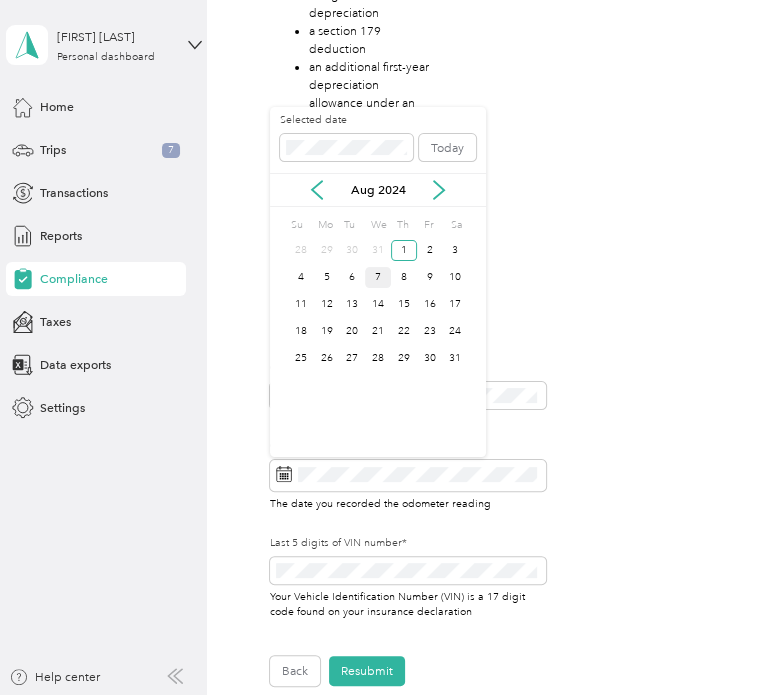 click on "7" at bounding box center [378, 277] 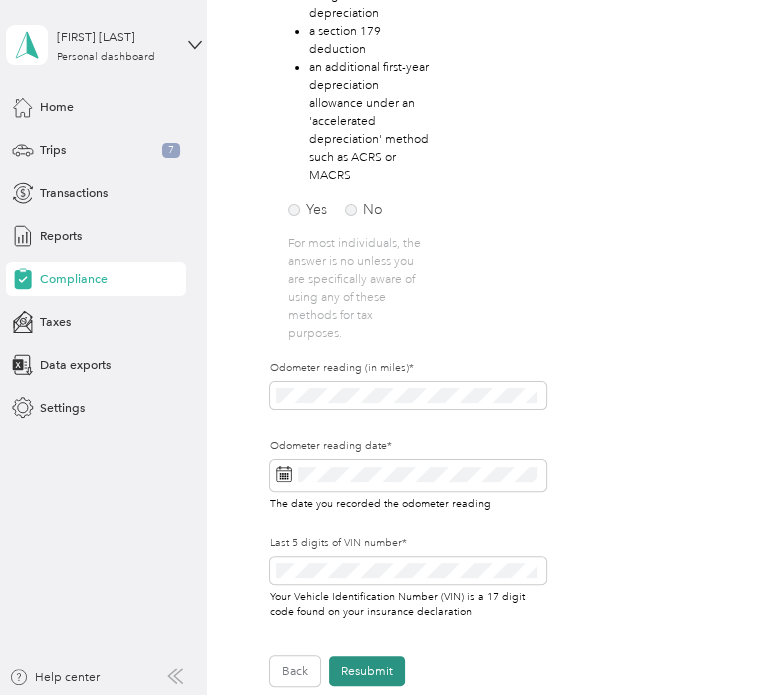 click on "Resubmit" at bounding box center (367, 671) 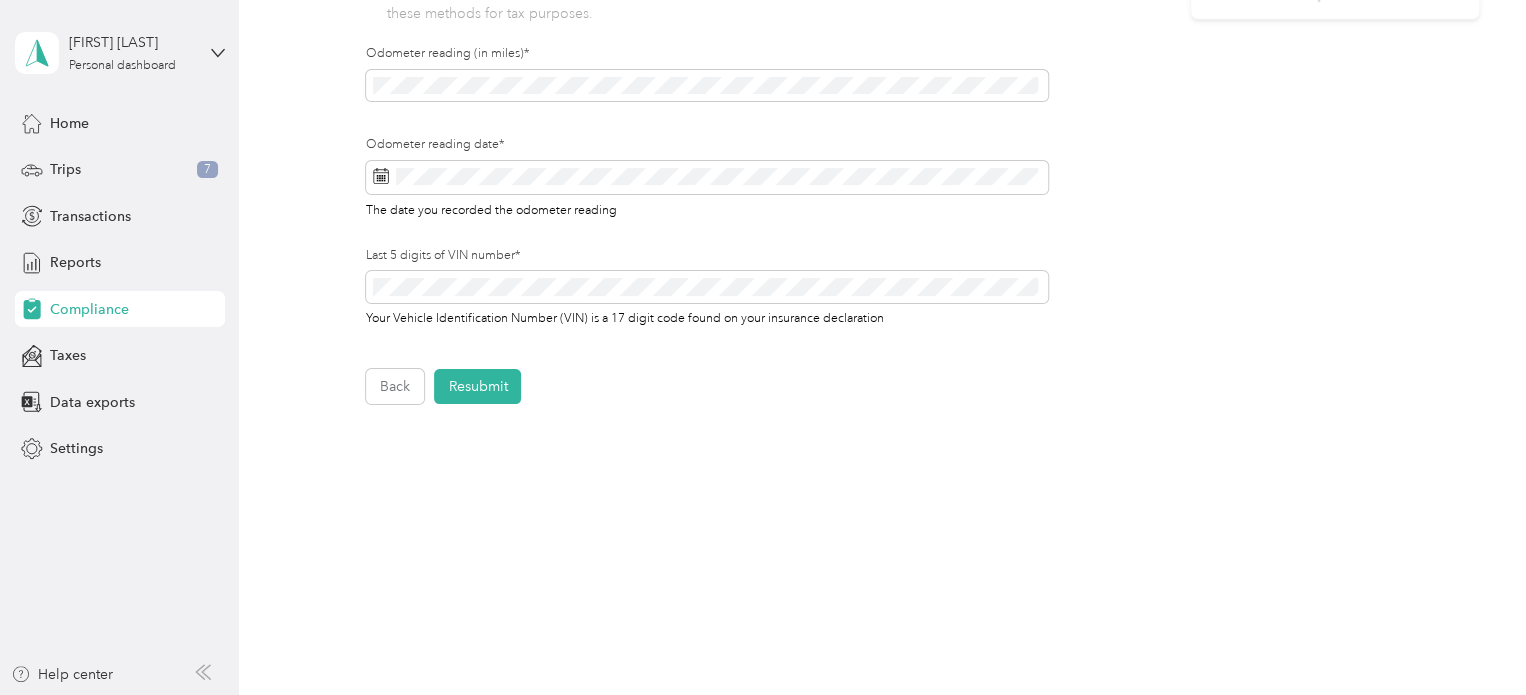 scroll, scrollTop: 0, scrollLeft: 0, axis: both 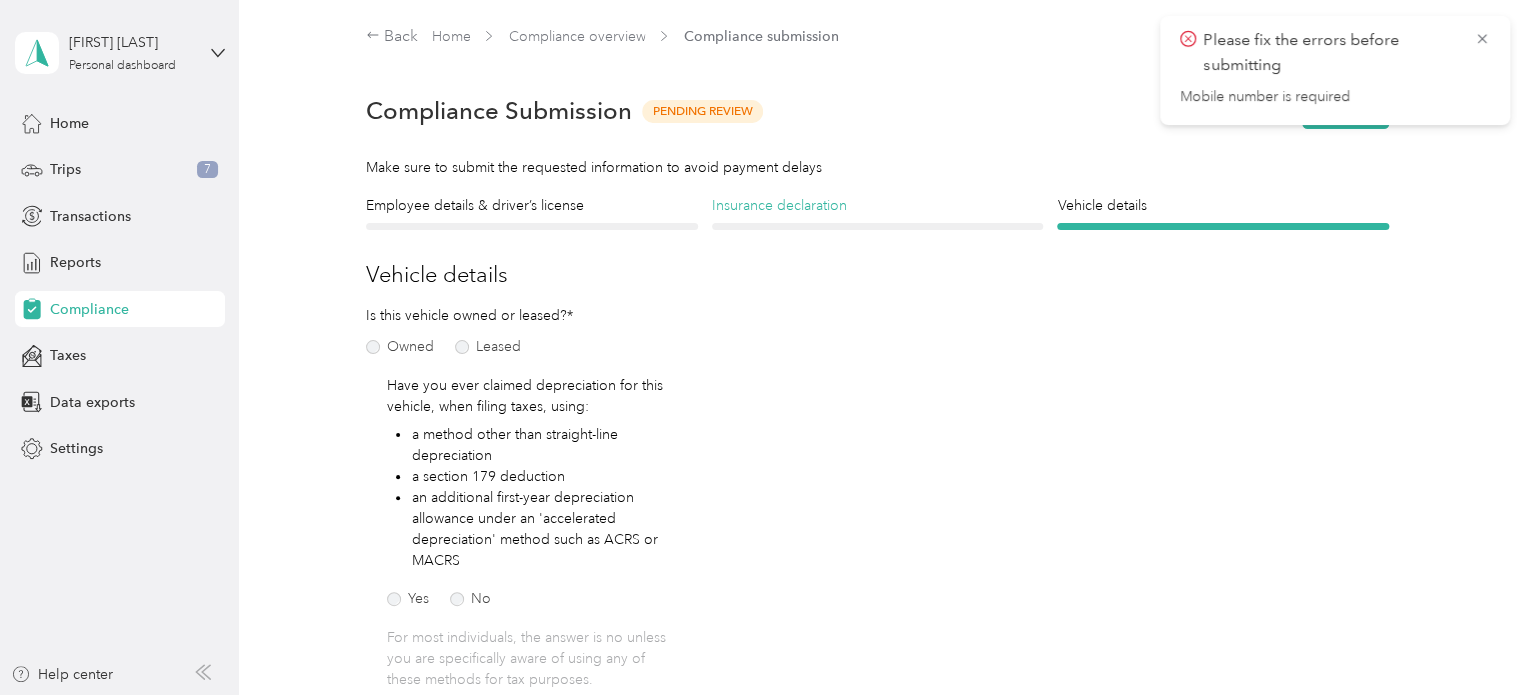 click on "Insurance declaration" at bounding box center (878, 205) 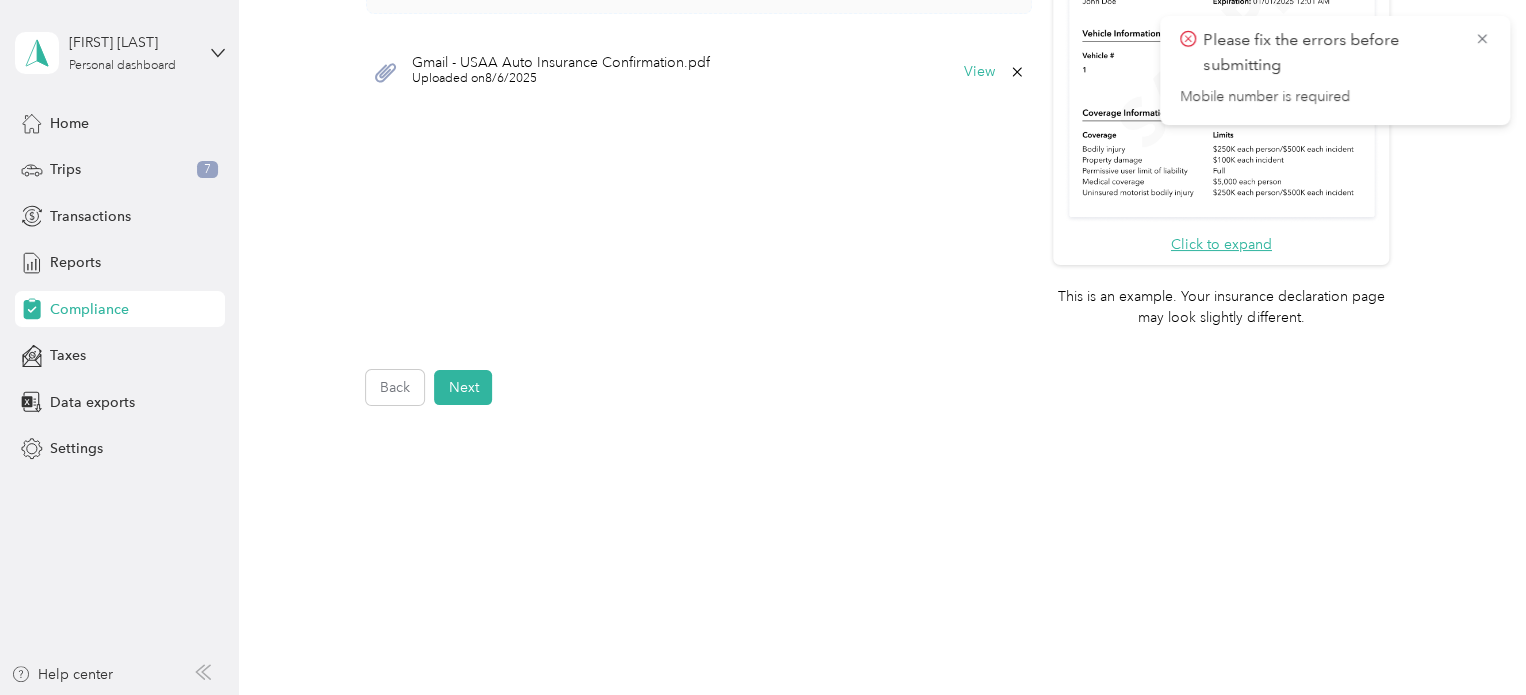scroll, scrollTop: 0, scrollLeft: 0, axis: both 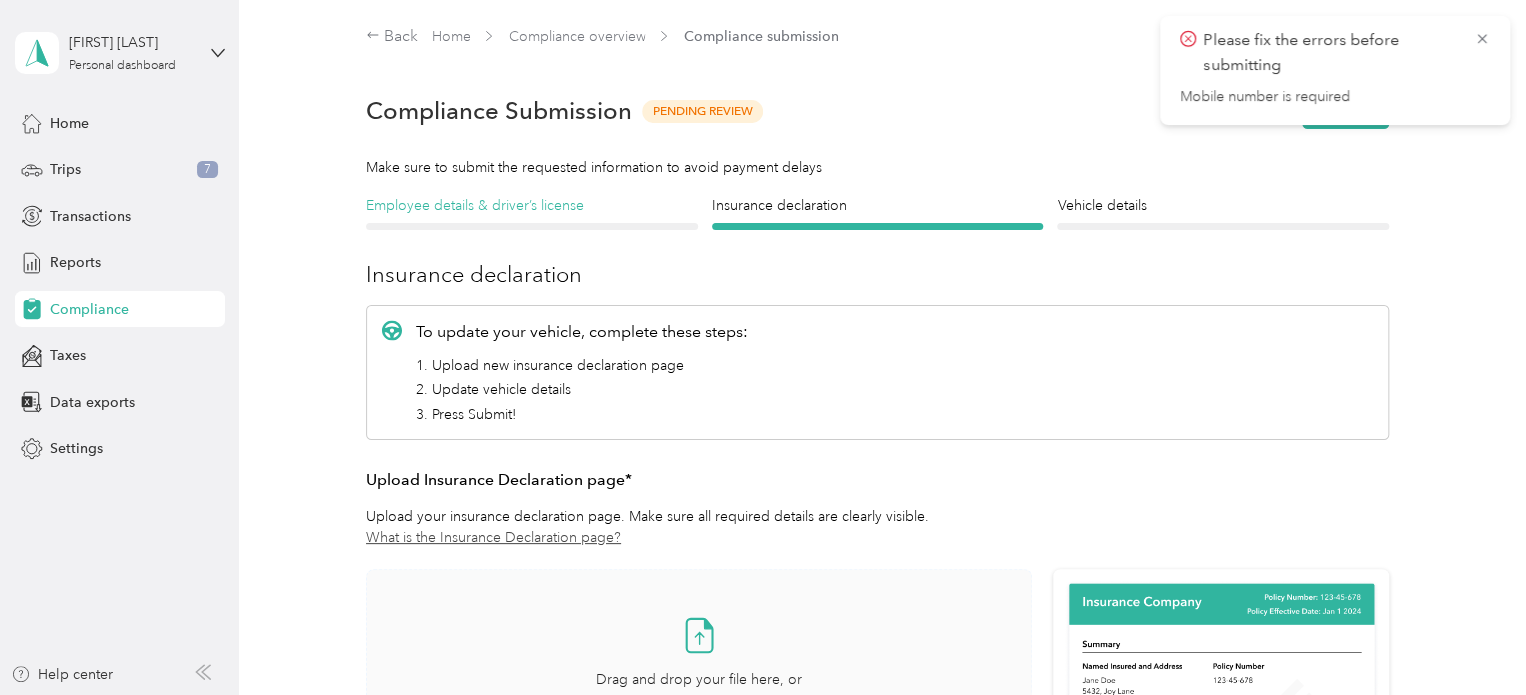 click on "Employee details & driver’s license" at bounding box center (532, 205) 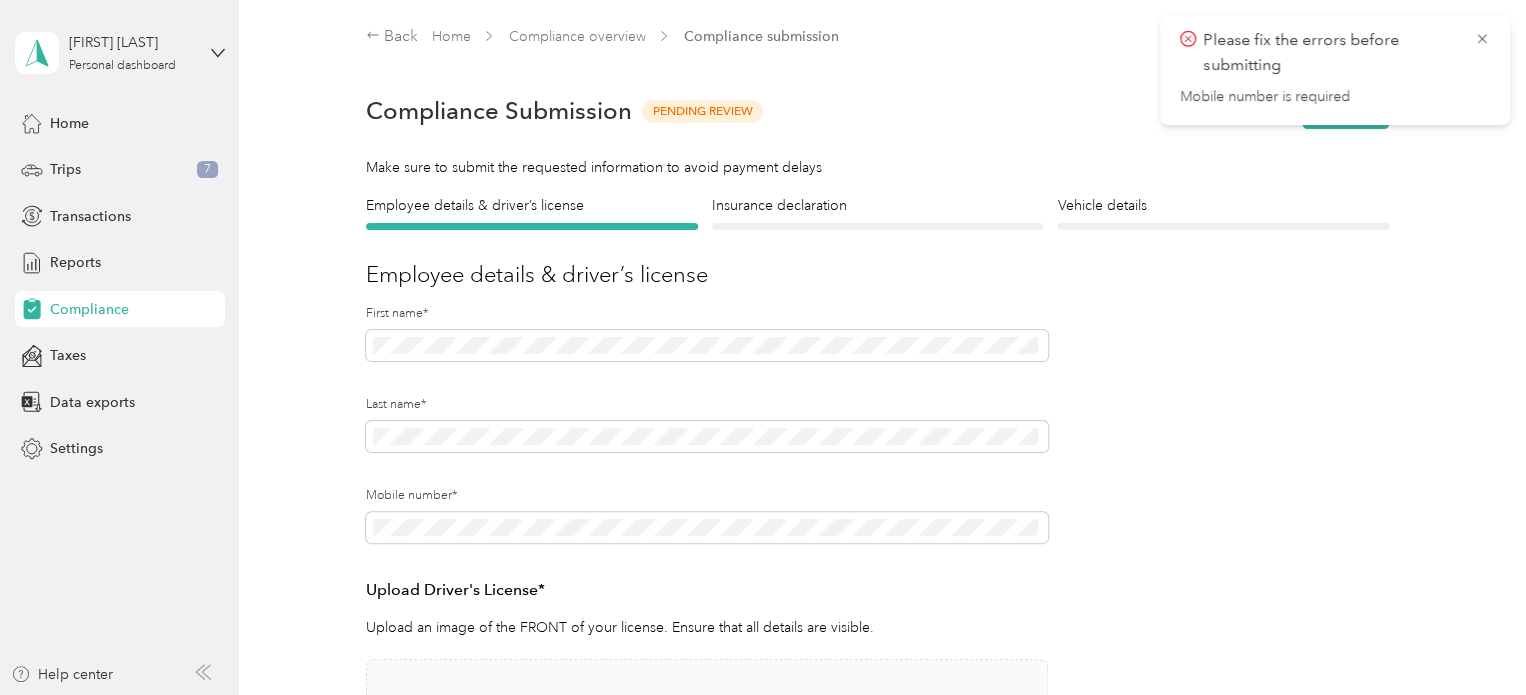 click on "First name*" at bounding box center [707, 350] 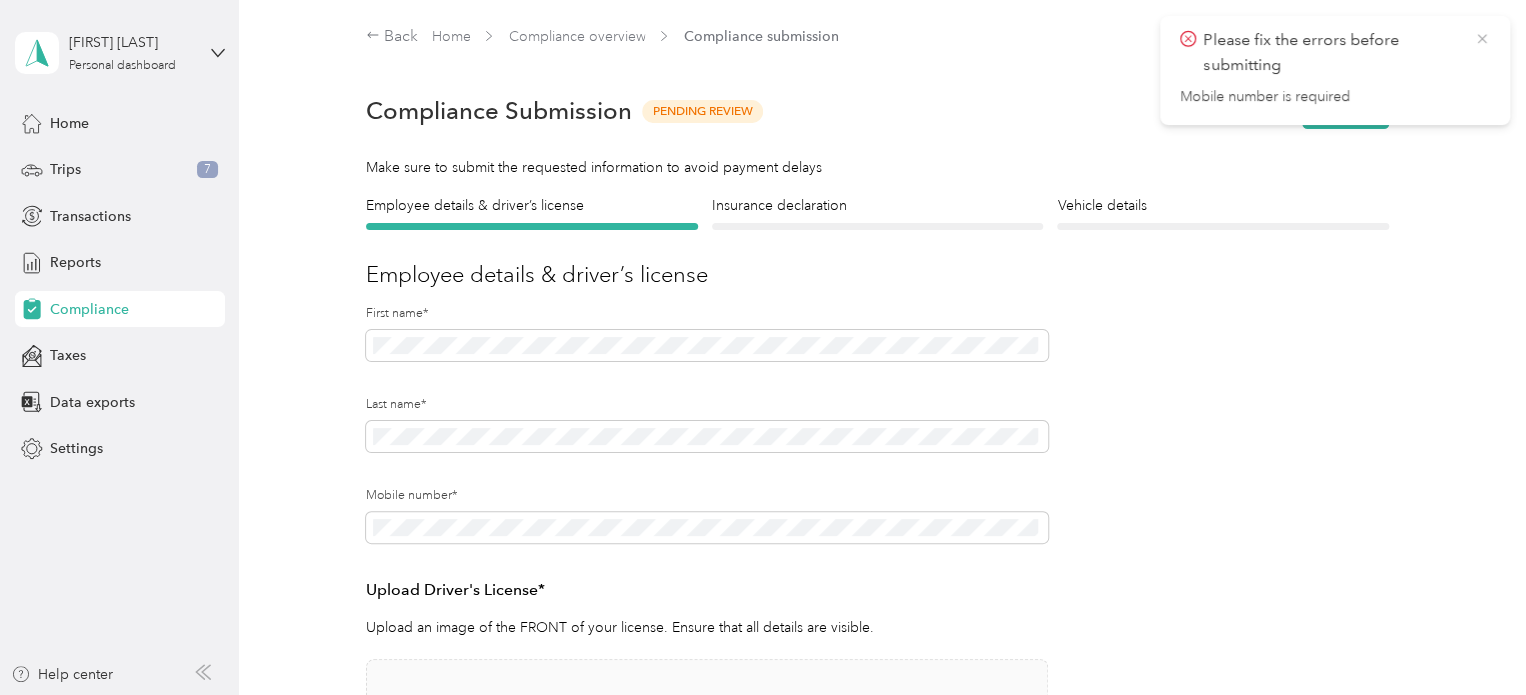 click 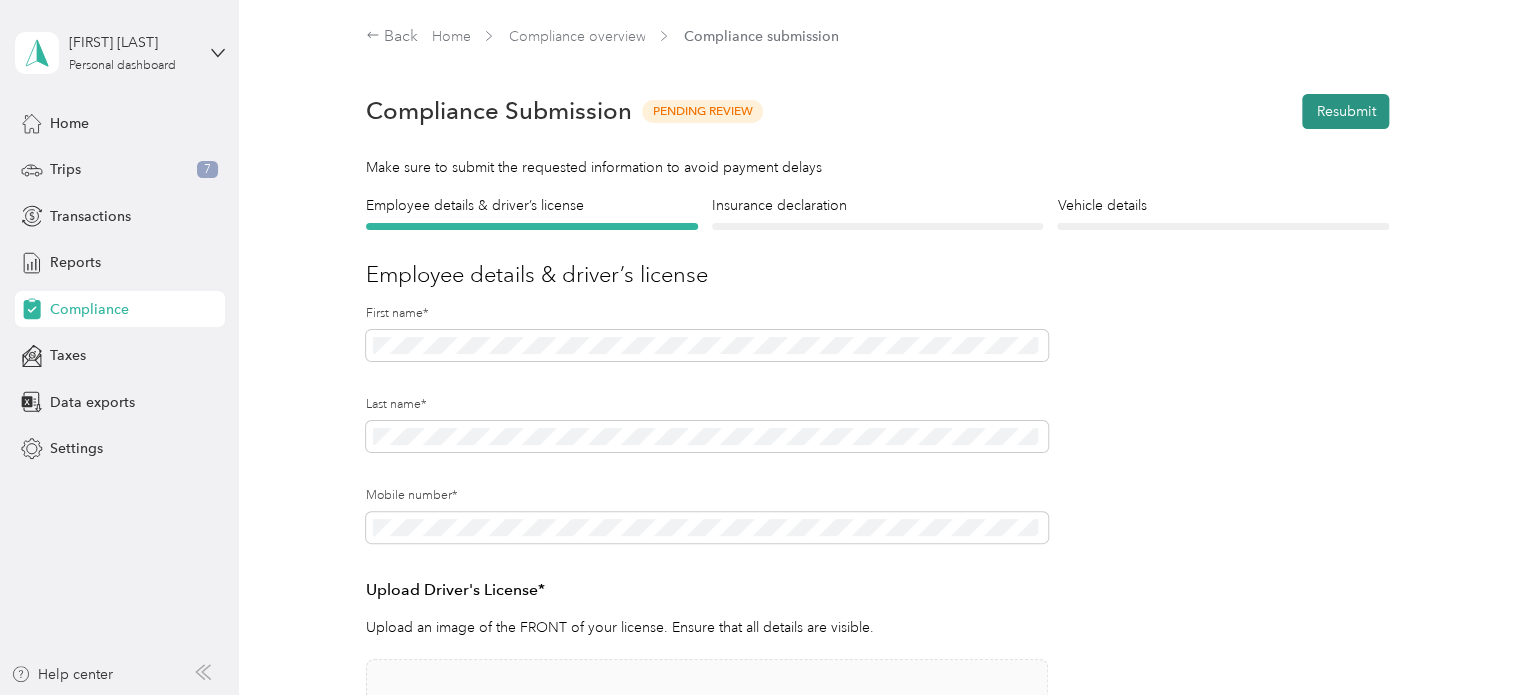 click on "Resubmit" at bounding box center (1345, 111) 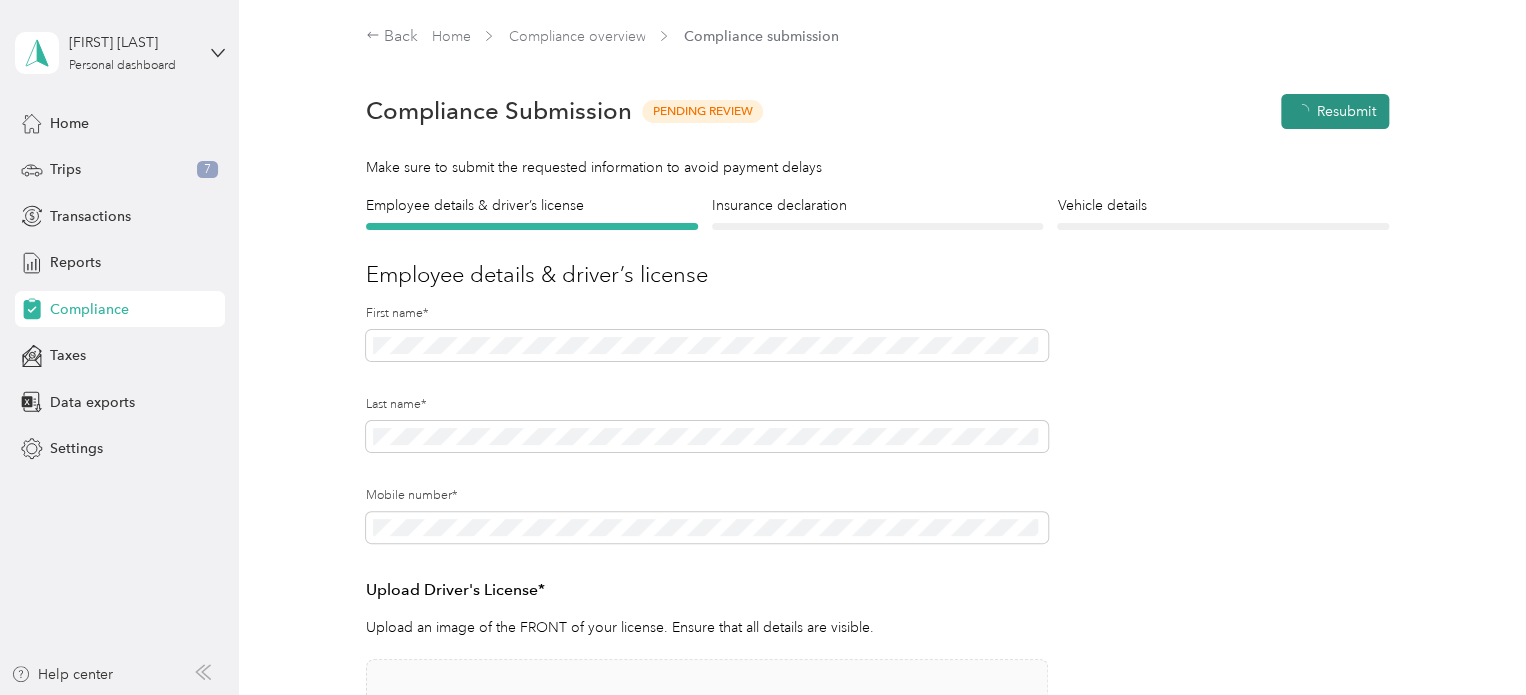 scroll, scrollTop: 24, scrollLeft: 0, axis: vertical 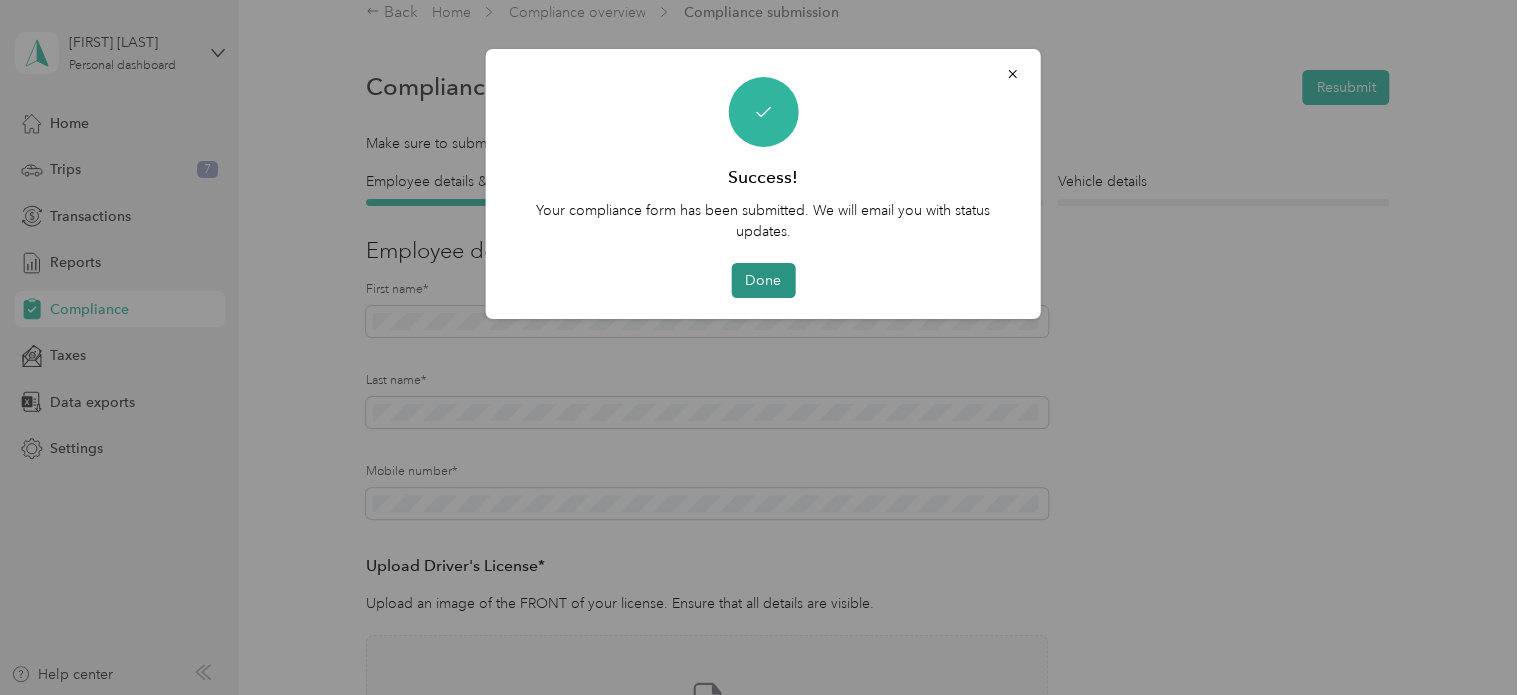 click on "Done" at bounding box center (763, 280) 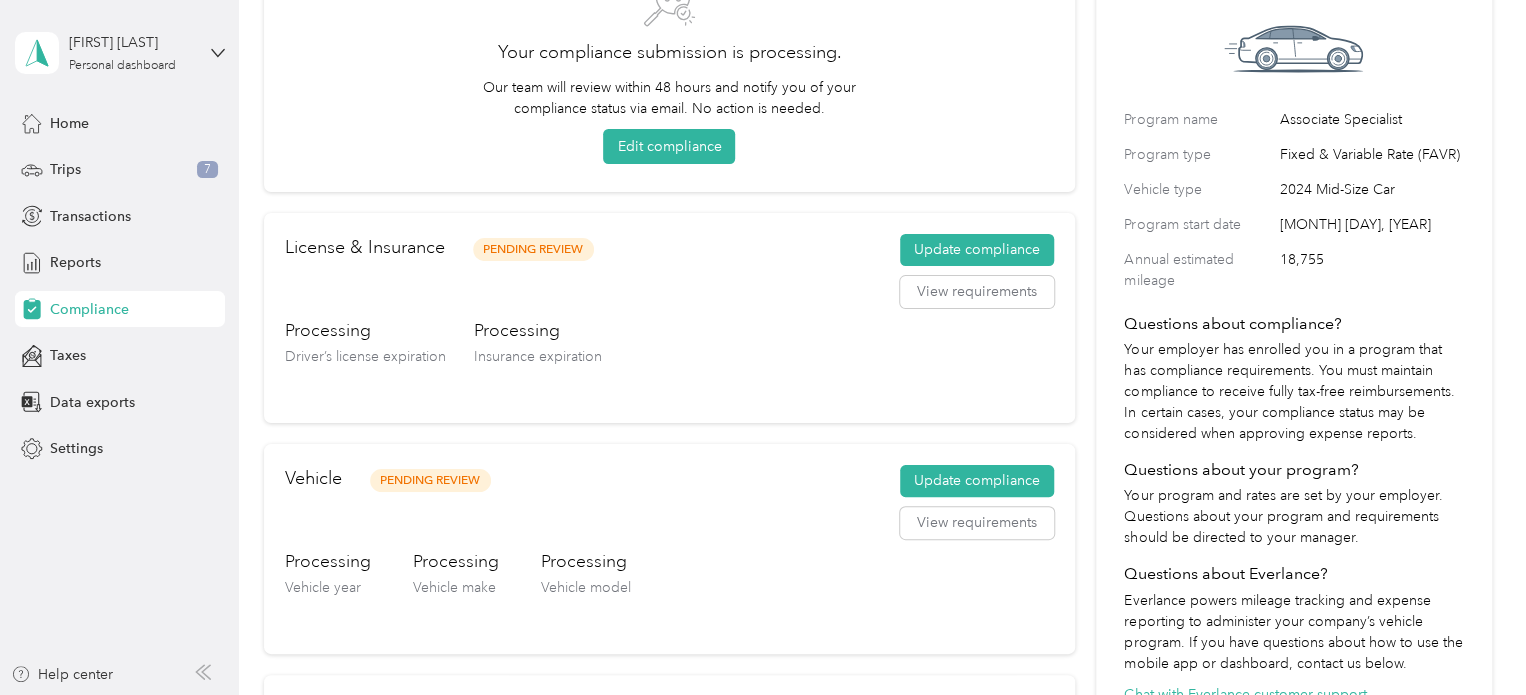 scroll, scrollTop: 155, scrollLeft: 0, axis: vertical 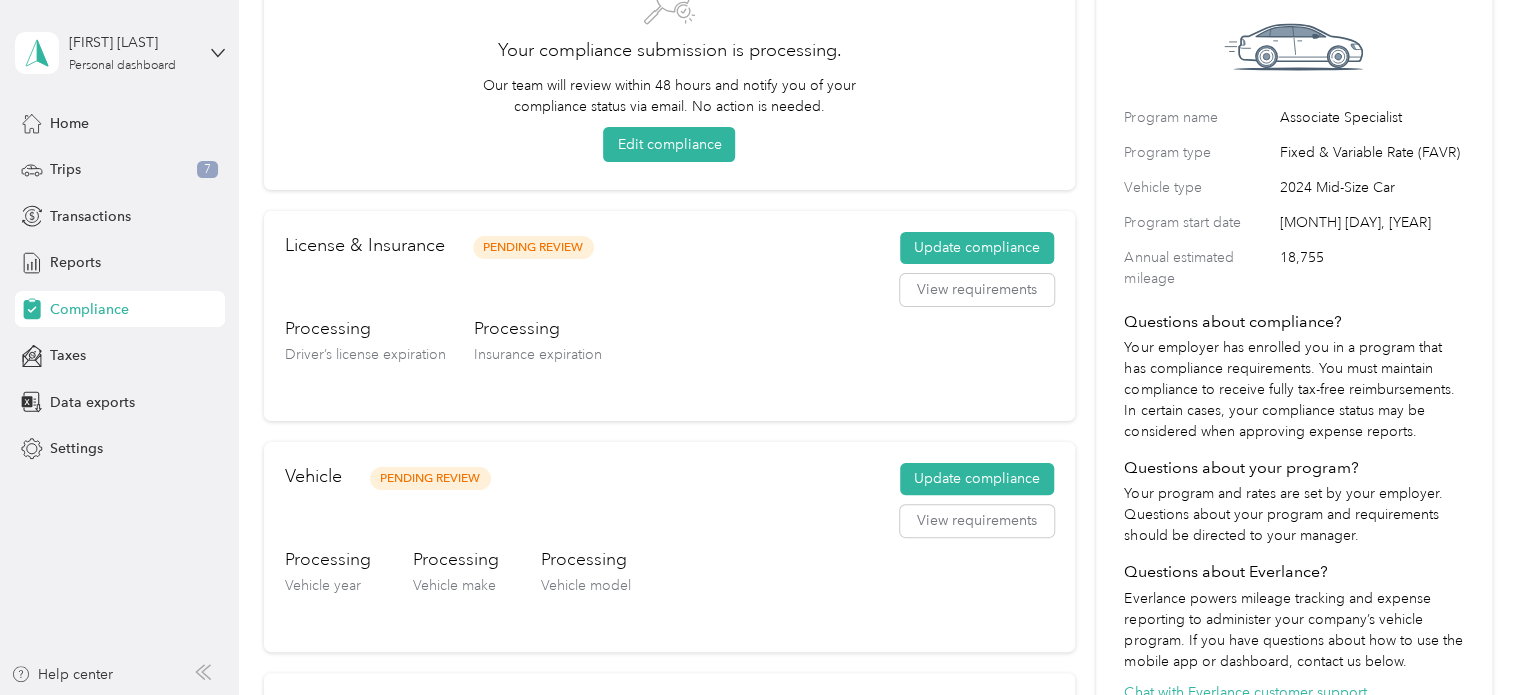 click on "License & Insurance Pending Review Update compliance View requirements" at bounding box center (670, 274) 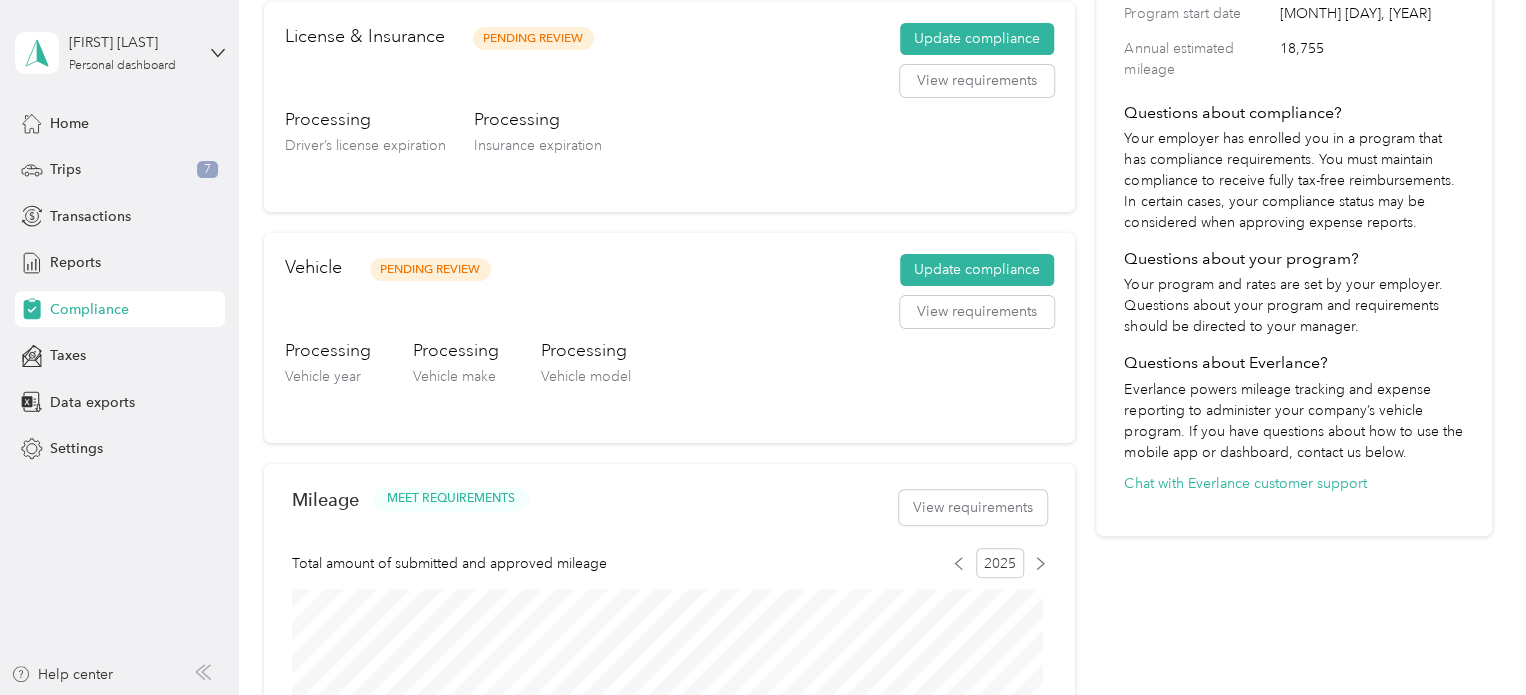 scroll, scrollTop: 0, scrollLeft: 0, axis: both 